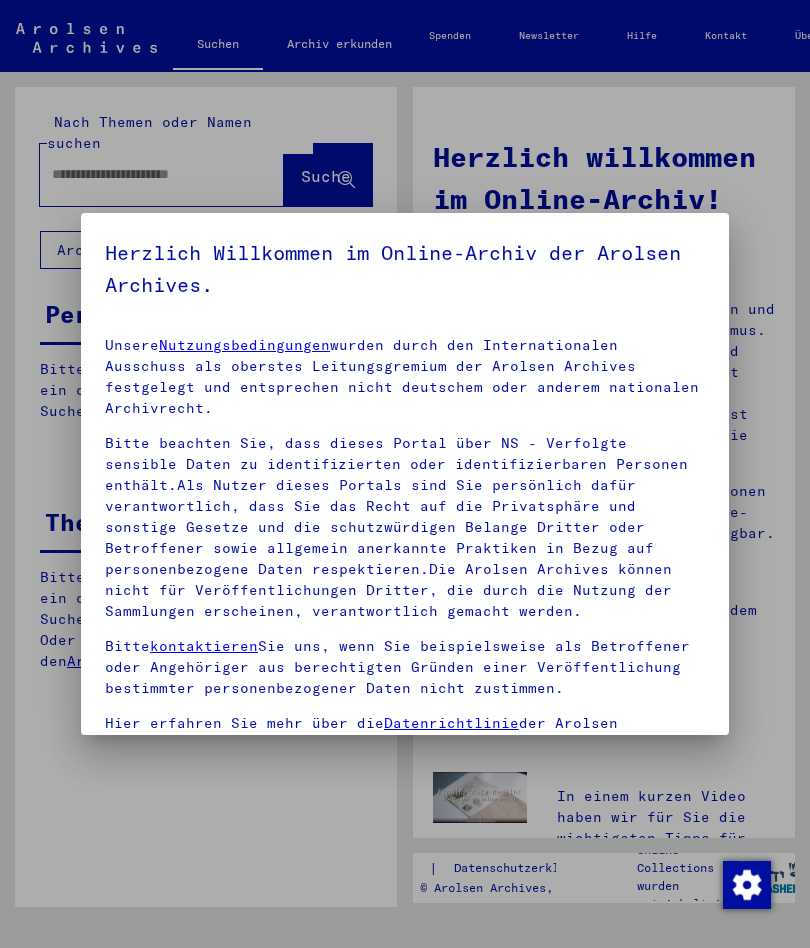 scroll, scrollTop: 0, scrollLeft: 0, axis: both 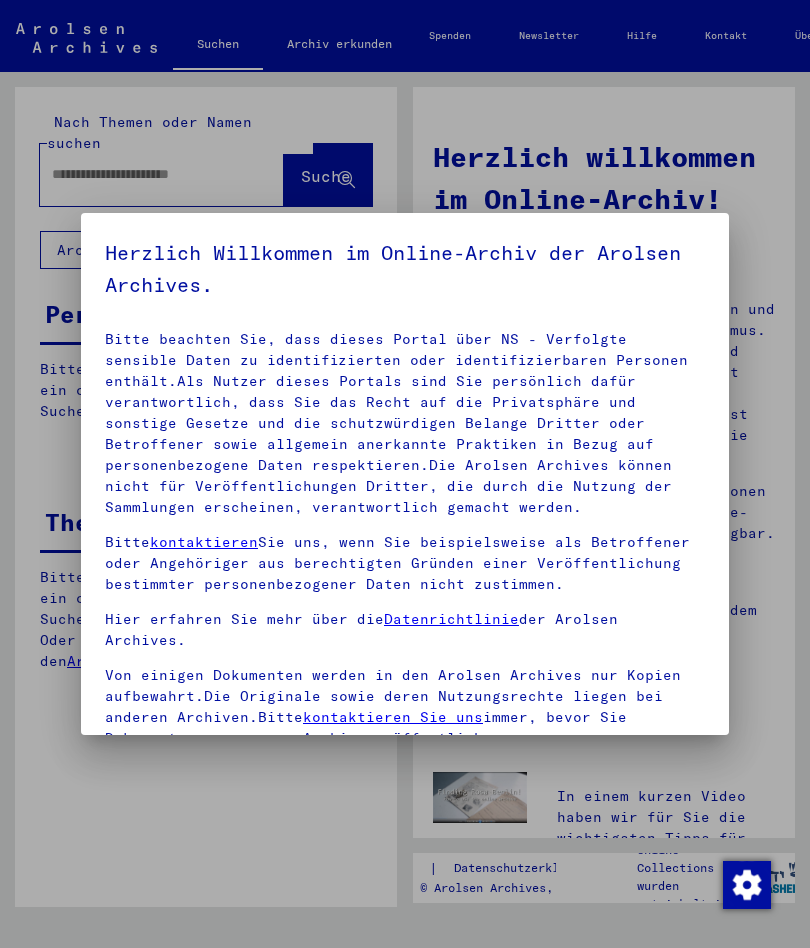click on "Unsere  Nutzungsbedingungen  wurden durch den Internationalen Ausschuss als oberstes Leitungsgremium der Arolsen Archives festgelegt und entsprechen nicht deutschem oder anderem nationalen Archivrecht. Bitte beachten Sie, dass dieses Portal über NS - Verfolgte sensible Daten zu identifizierten oder identifizierbaren Personen enthält.Als Nutzer dieses Portals sind Sie persönlich dafür verantwortlich, dass Sie das Recht auf die Privatsphäre und sonstige Gesetze und die schutzwürdigen Belange Dritter oder Betroffener sowie allgemein anerkannte Praktiken in Bezug auf personenbezogene Daten respektieren.Die Arolsen Archives können nicht für Veröffentlichungen Dritter, die durch die Nutzung der Sammlungen erscheinen, verantwortlich gemacht werden. Bitte  kontaktieren  Sie uns, wenn Sie beispielsweise als Betroffener oder Angehöriger aus berechtigten Gründen einer Veröffentlichung bestimmter personenbezogener Daten nicht zustimmen. Hier erfahren Sie mehr über die  Datenrichtlinie  der Arolsen Archives." at bounding box center [405, 629] 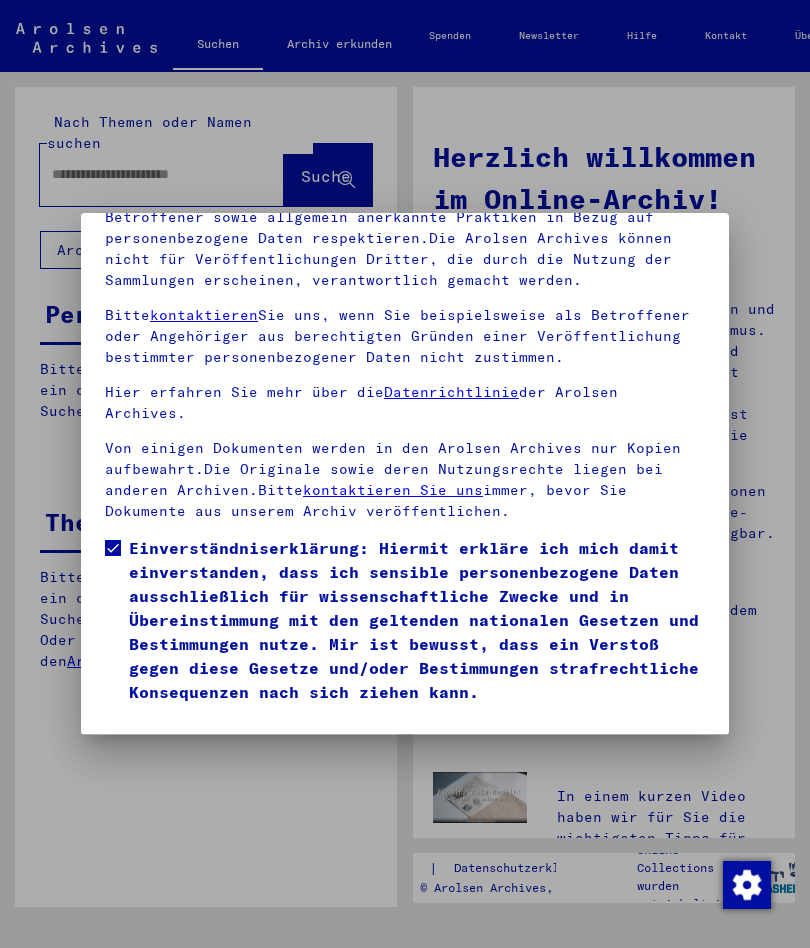 click on "Ich stimme zu" at bounding box center [180, 733] 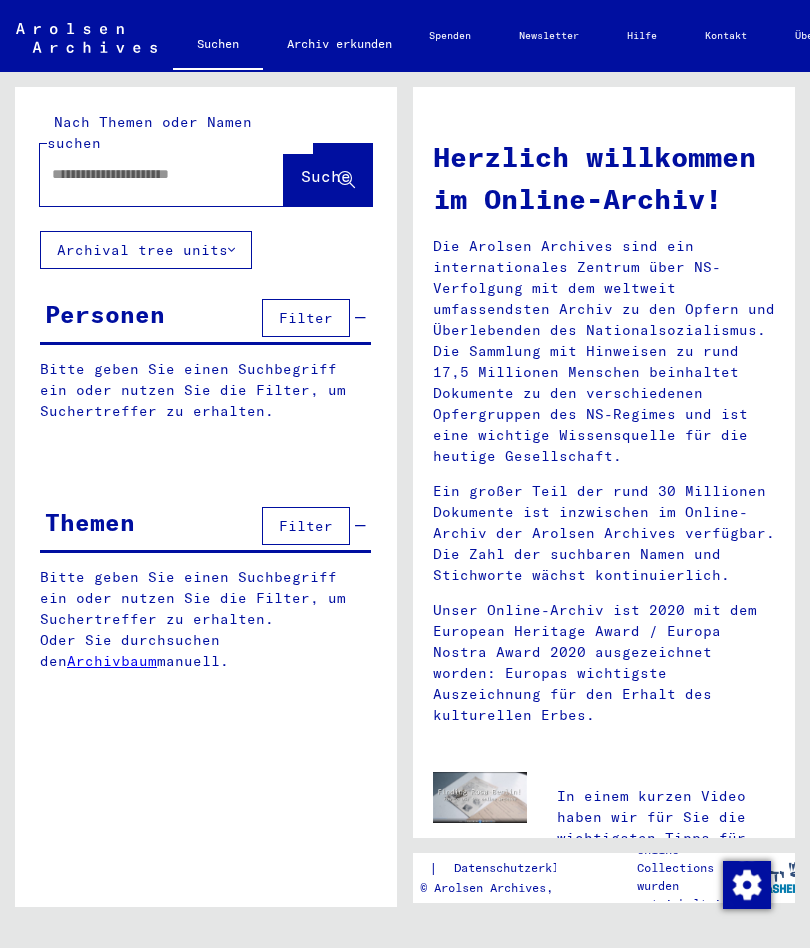 click at bounding box center [138, 174] 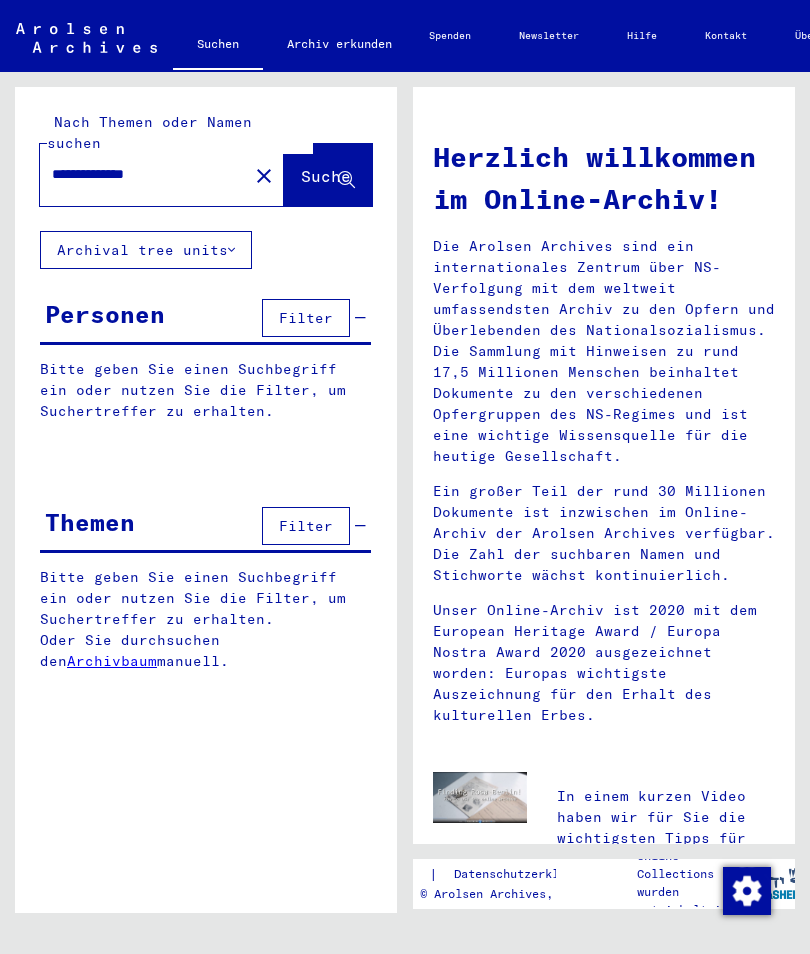 type on "**********" 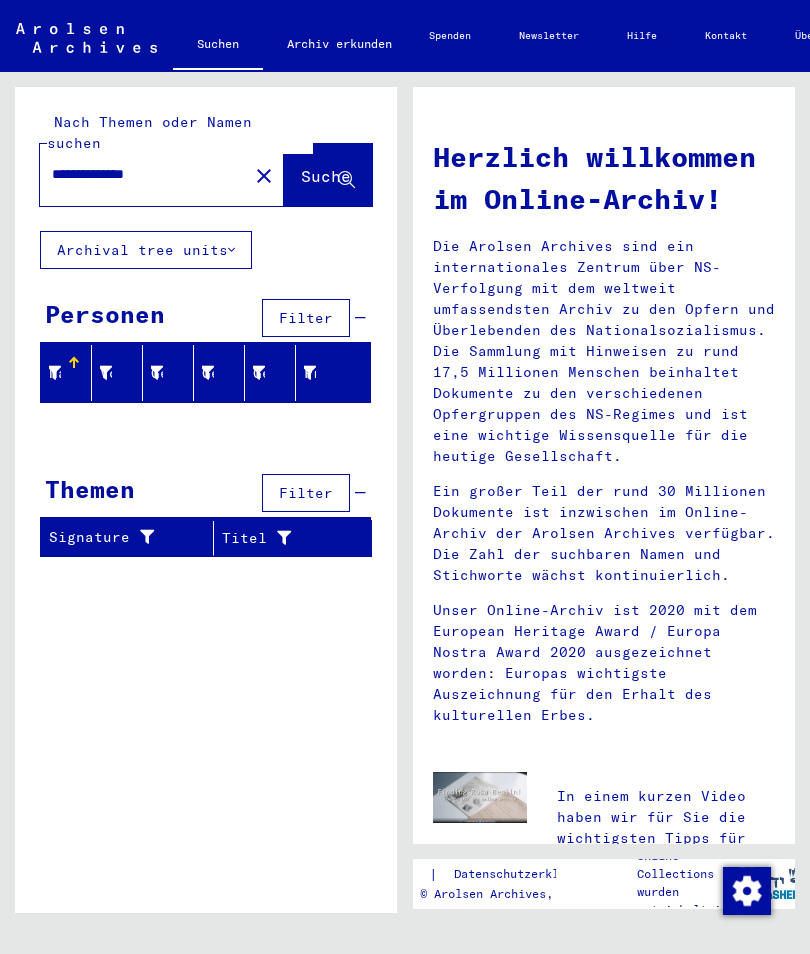 click on "close" 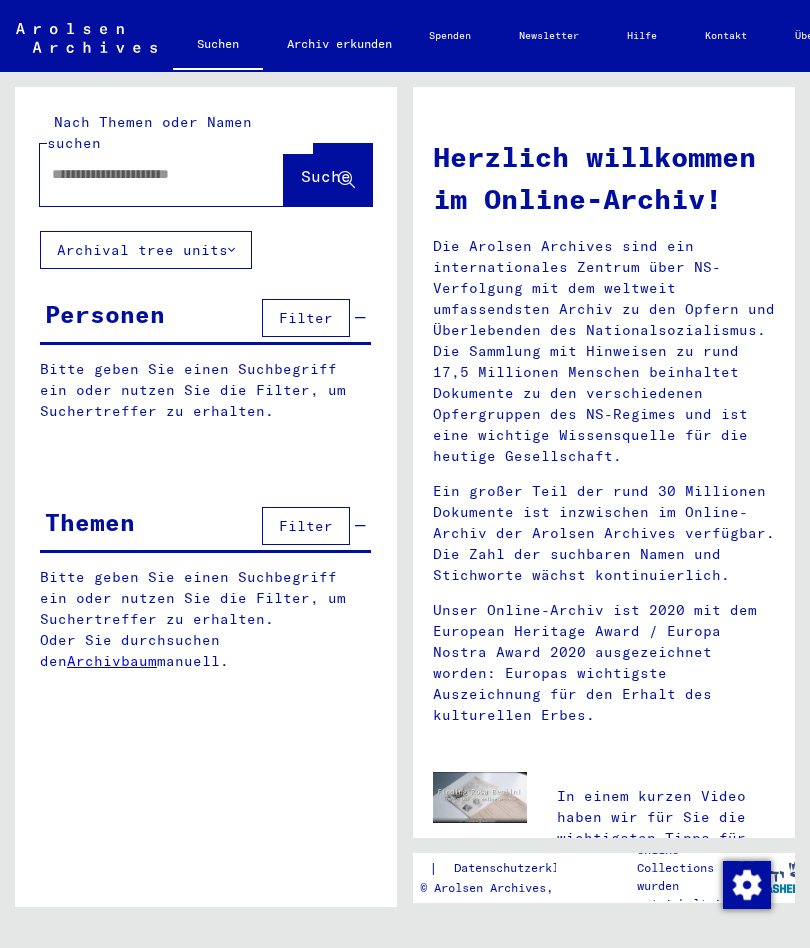 click at bounding box center (138, 174) 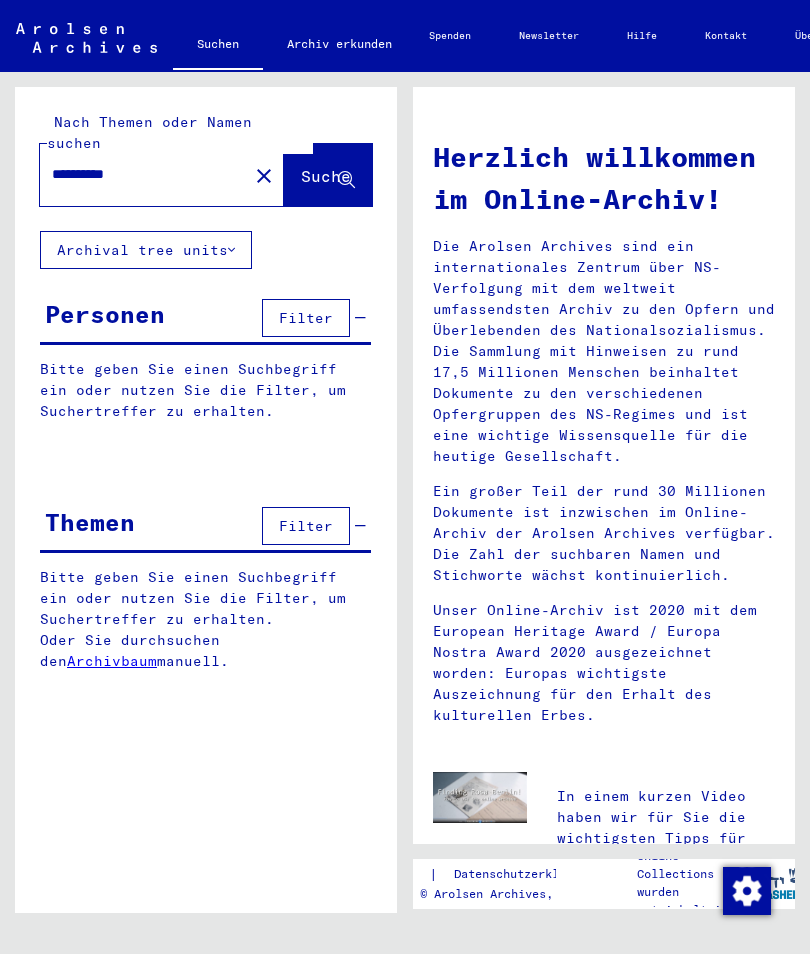 type on "**********" 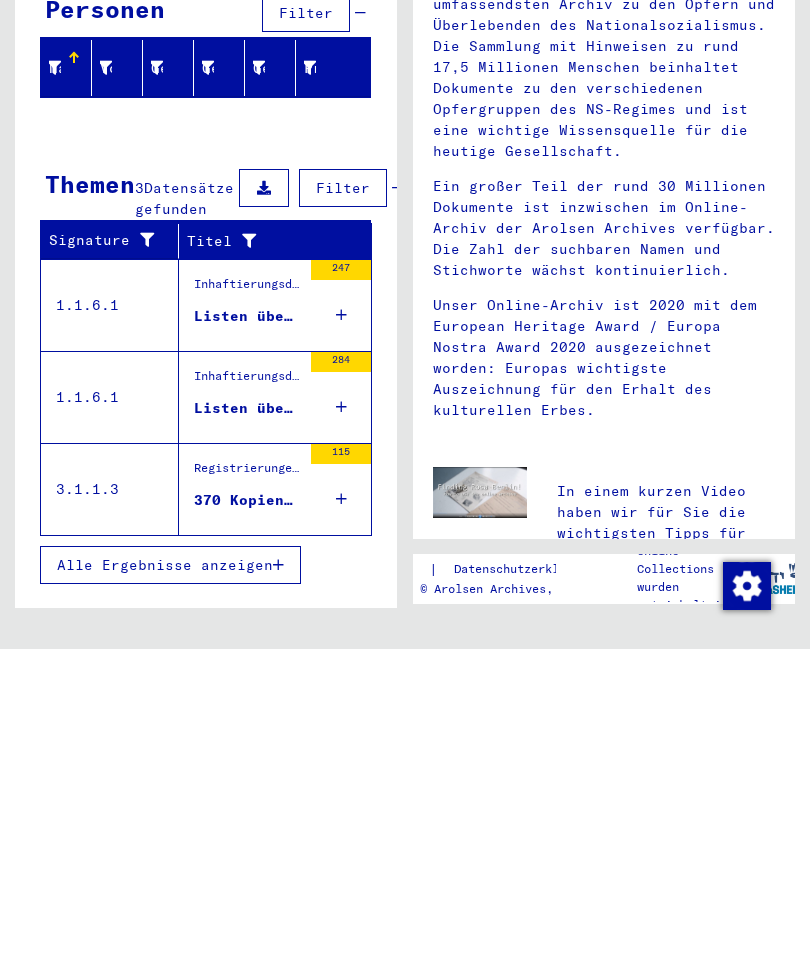 click on "Listen über Häftlinge in Außenkommandos des KZ Dachau, Oktober 1944" at bounding box center (247, 621) 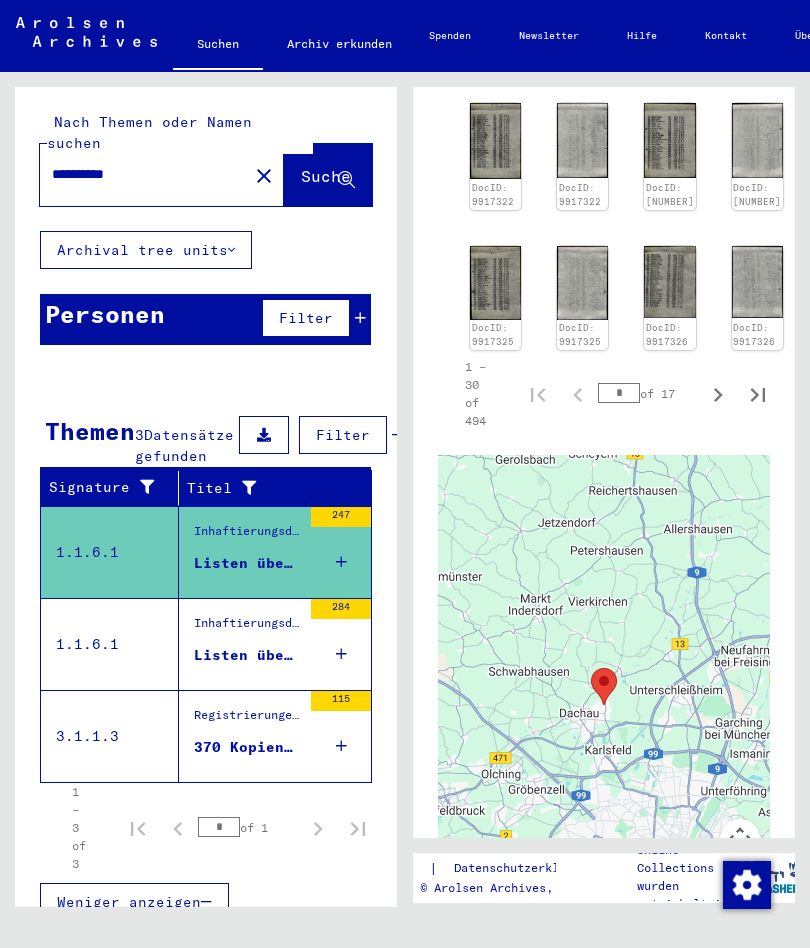 scroll, scrollTop: 1433, scrollLeft: 0, axis: vertical 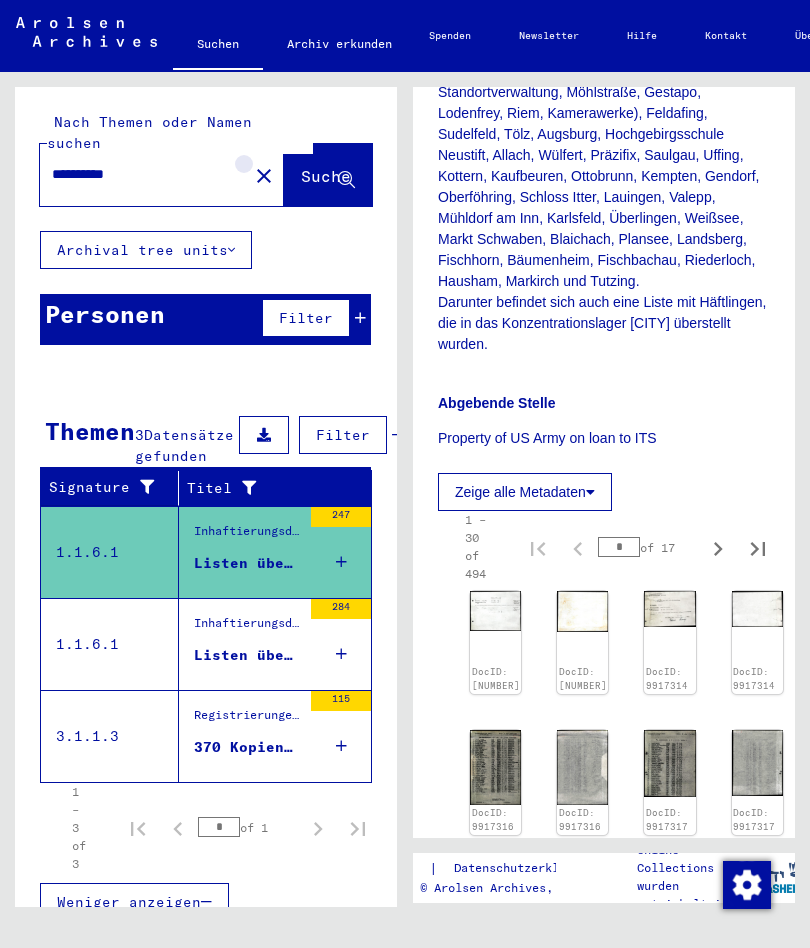 click on "close" 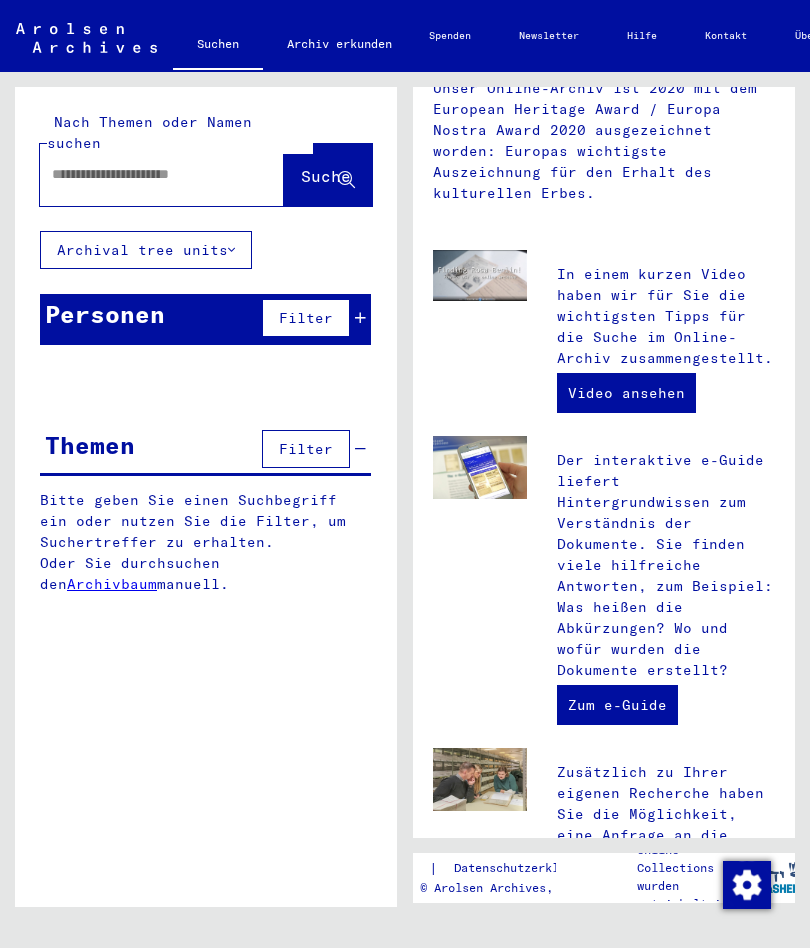 click at bounding box center (138, 174) 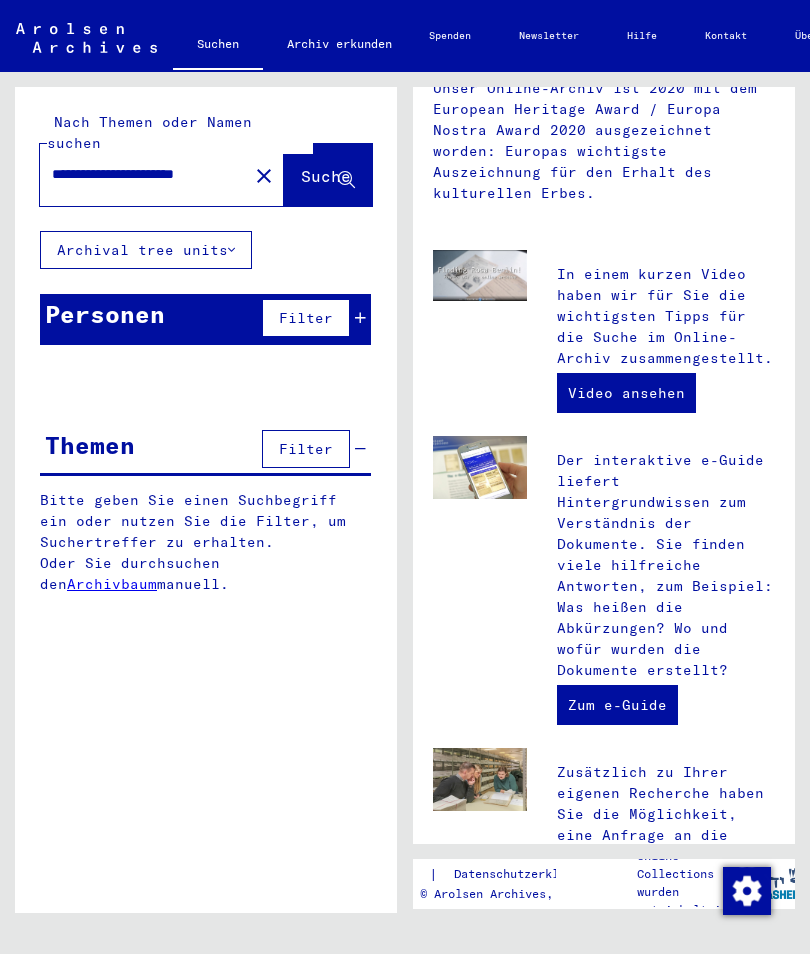 click on "**********" at bounding box center [138, 174] 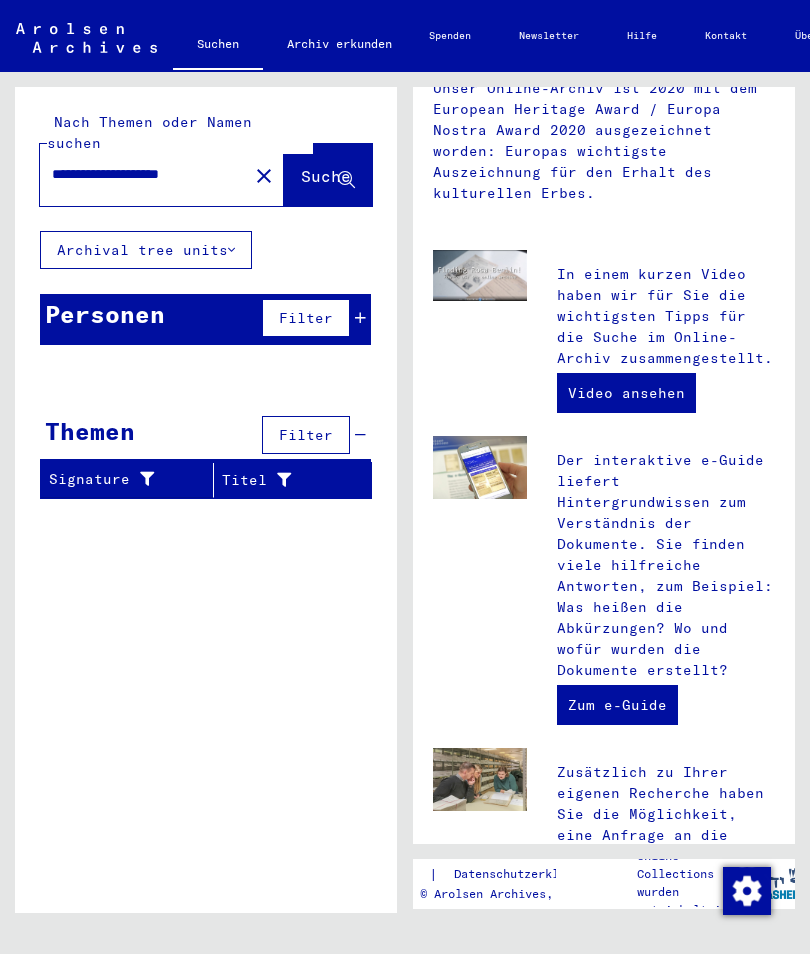 type on "**********" 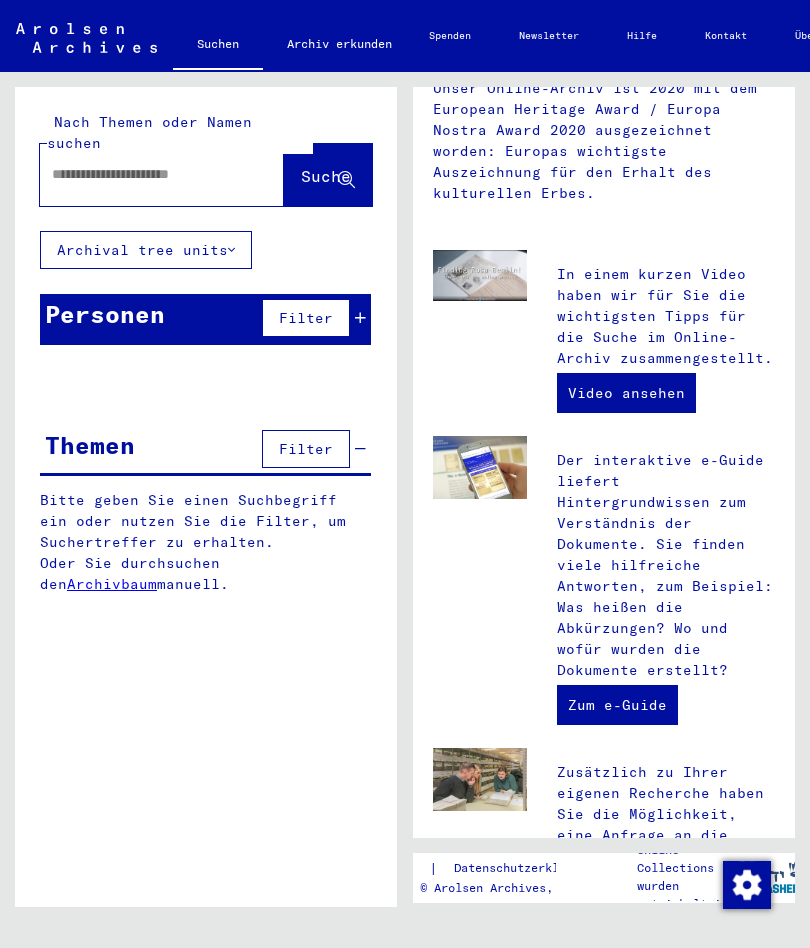 click at bounding box center [138, 174] 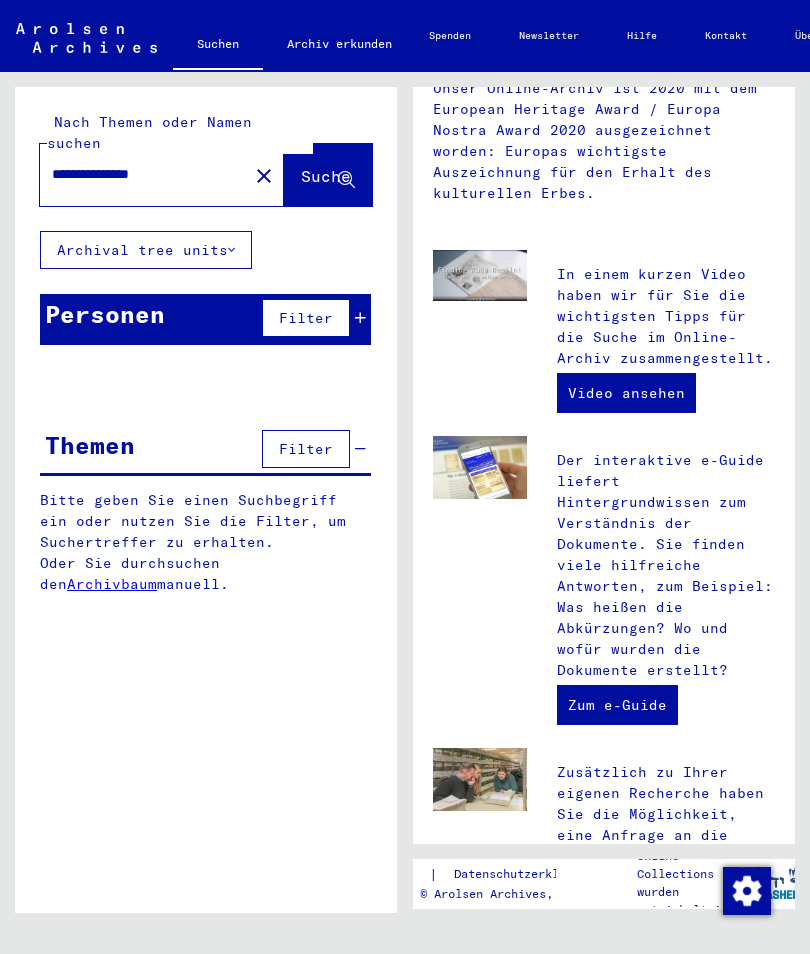 type on "**********" 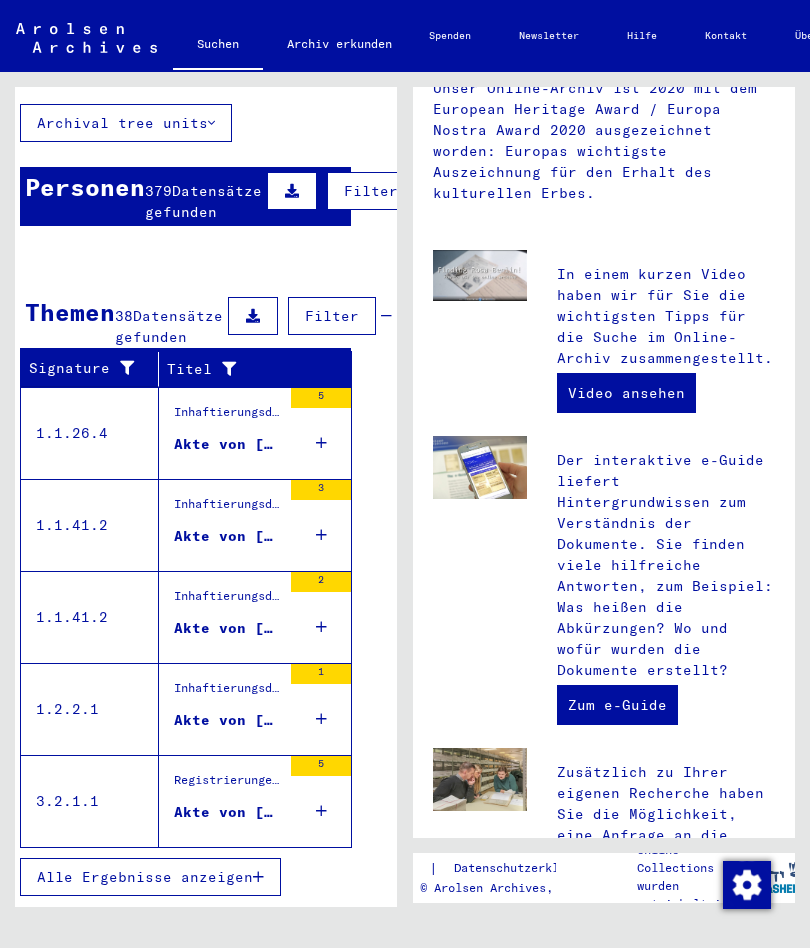 scroll, scrollTop: 148, scrollLeft: 20, axis: both 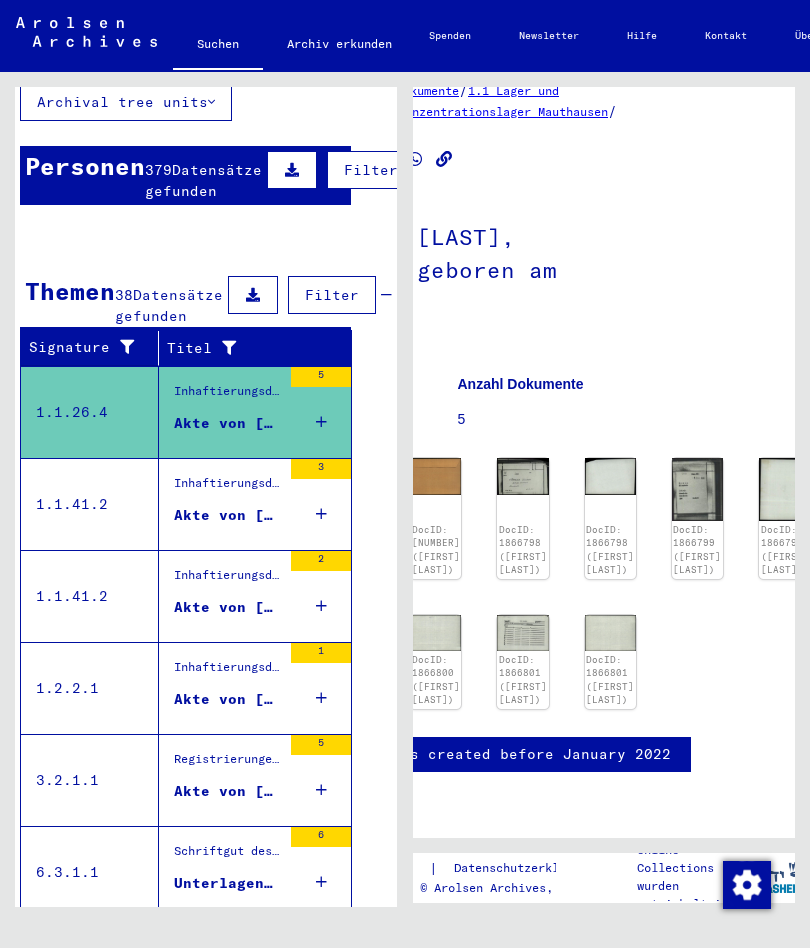 click 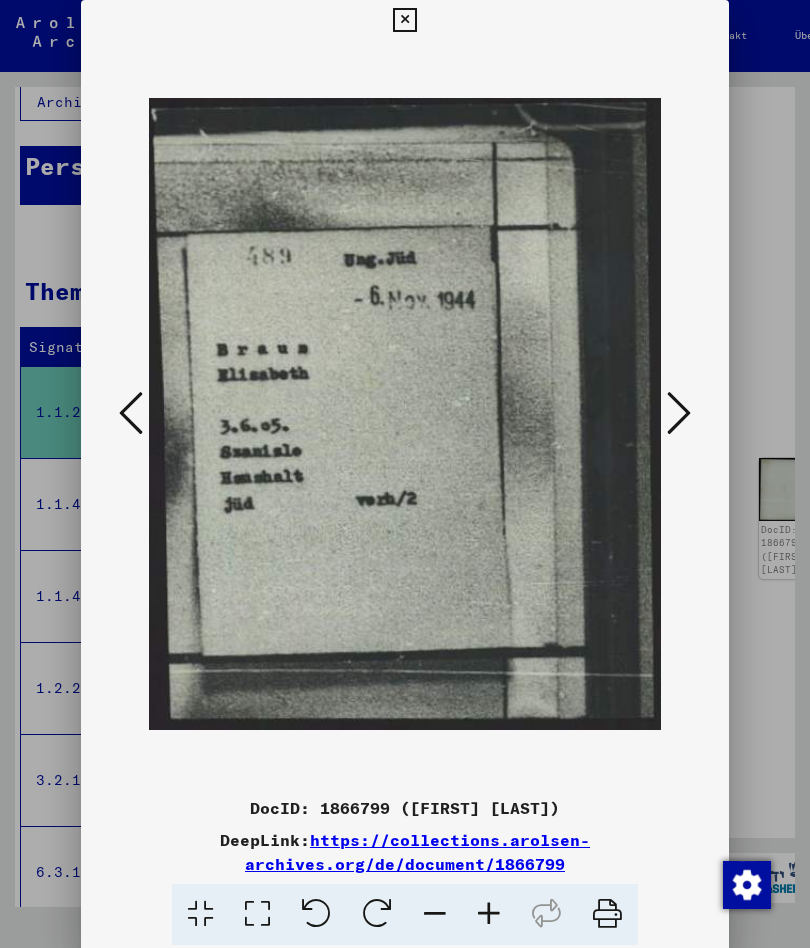 click at bounding box center [131, 413] 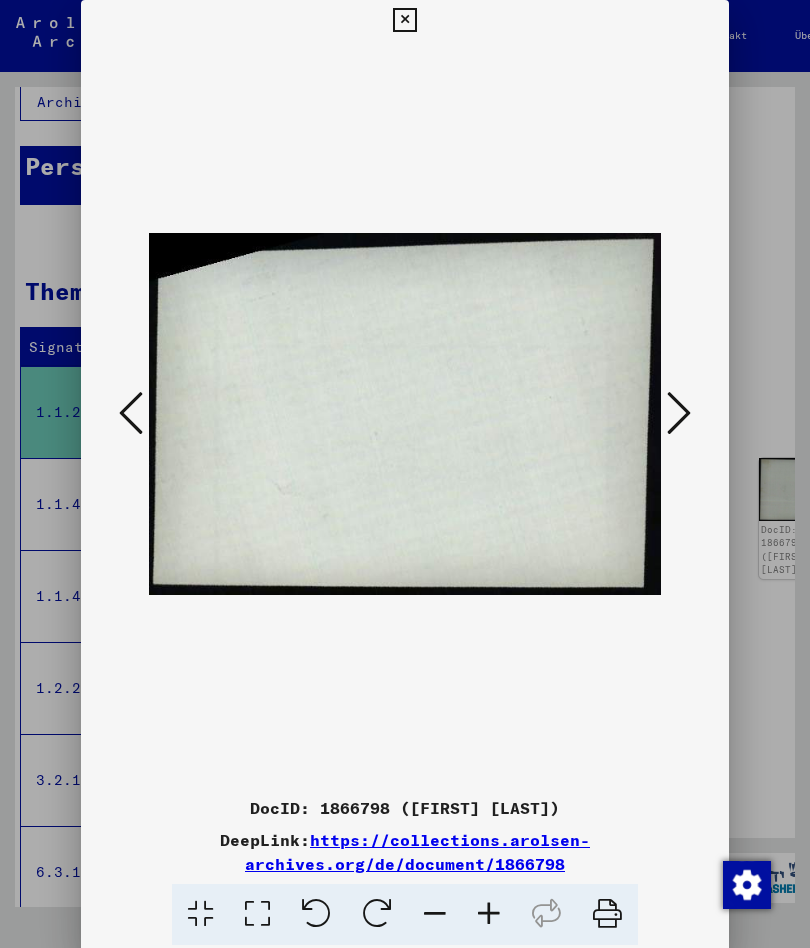 click at bounding box center (131, 413) 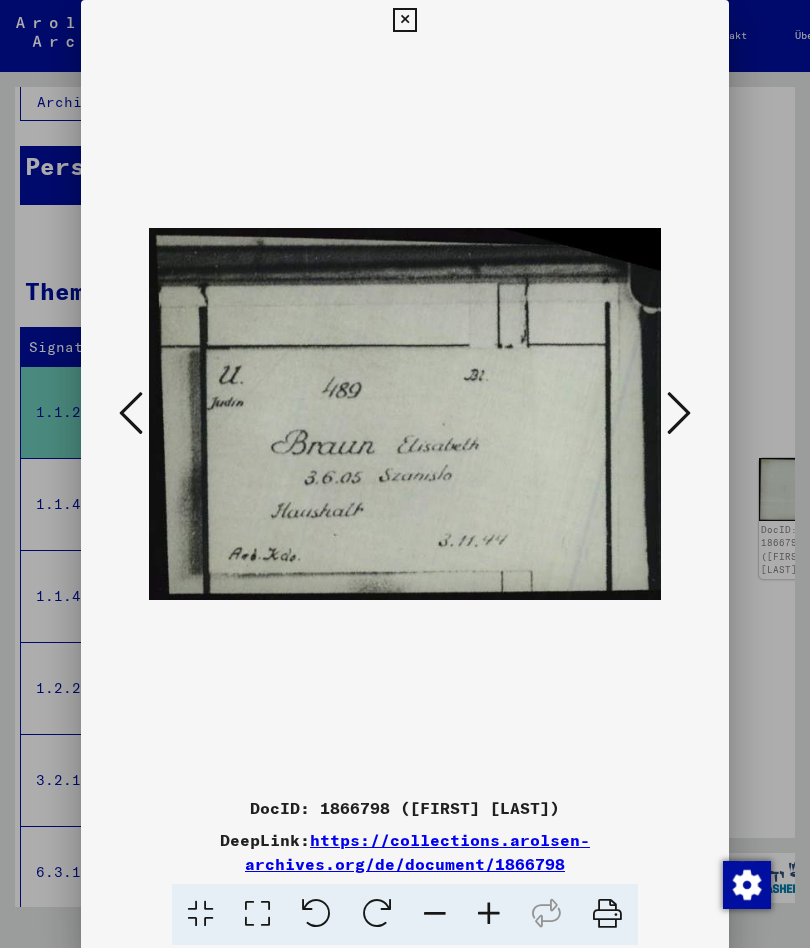 click at bounding box center [131, 413] 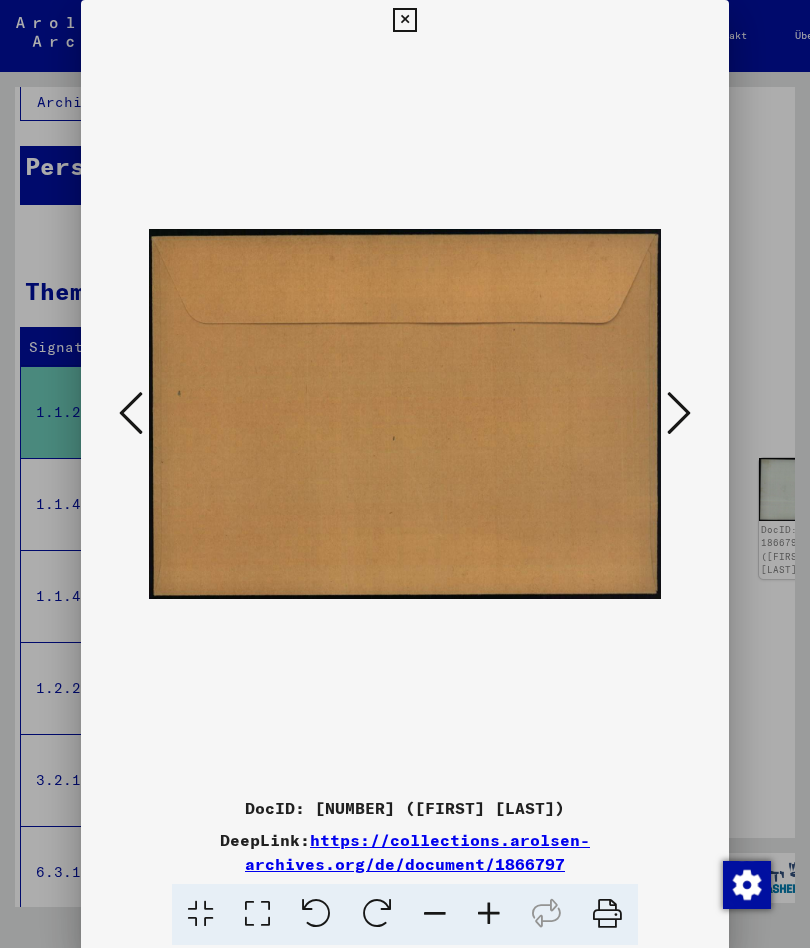 click at bounding box center (131, 414) 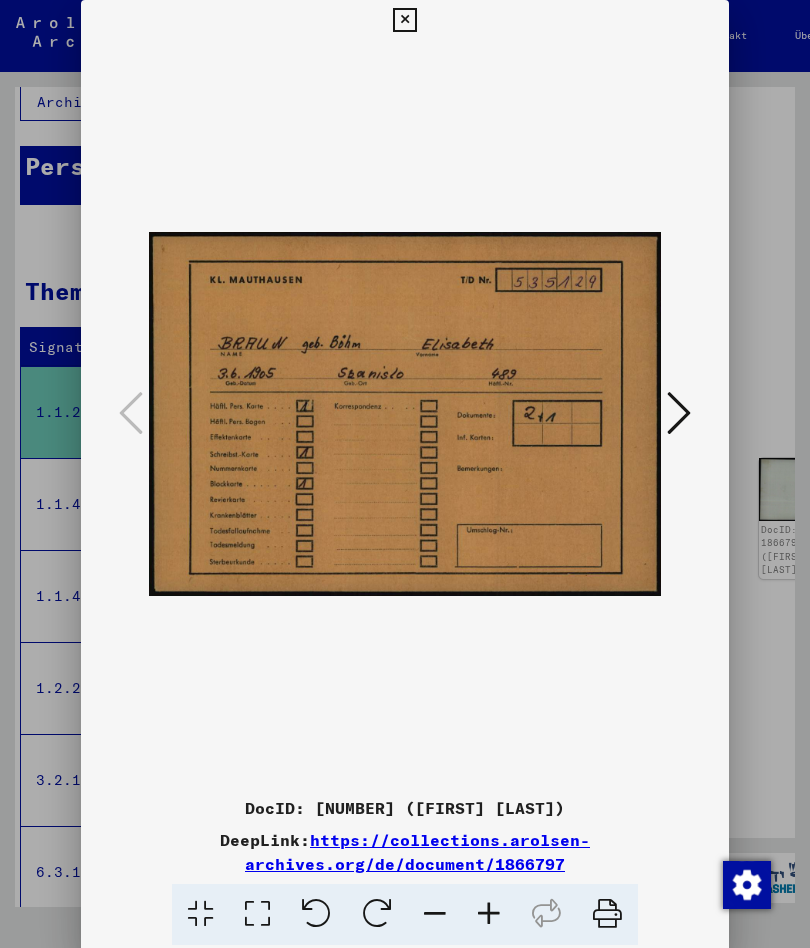 click at bounding box center [679, 413] 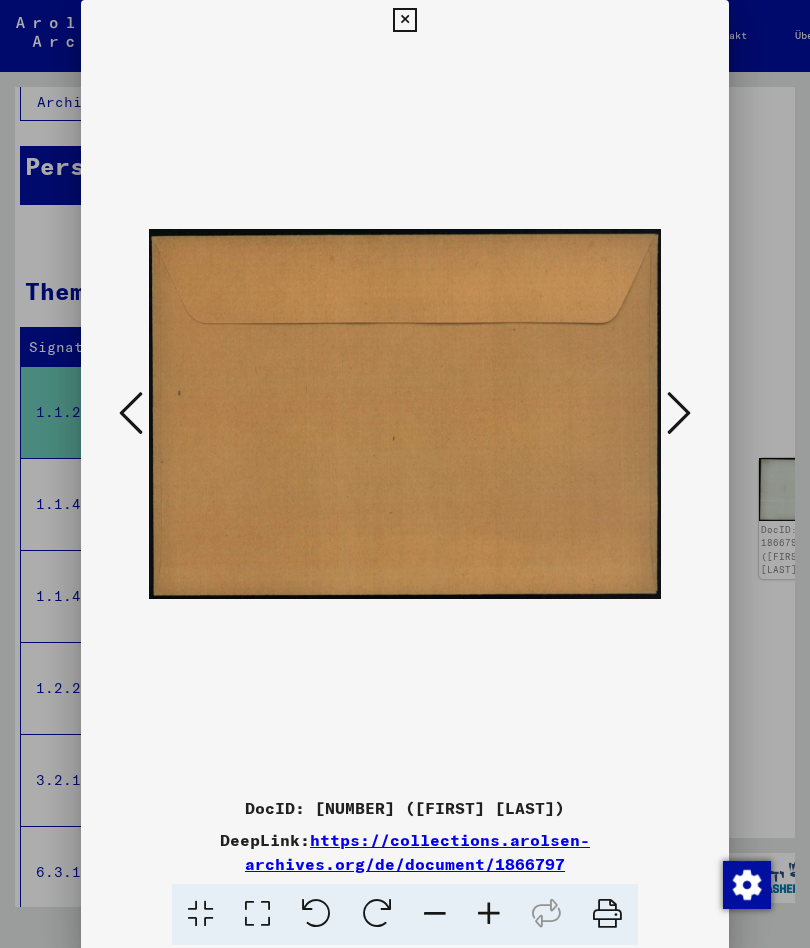 click at bounding box center [679, 413] 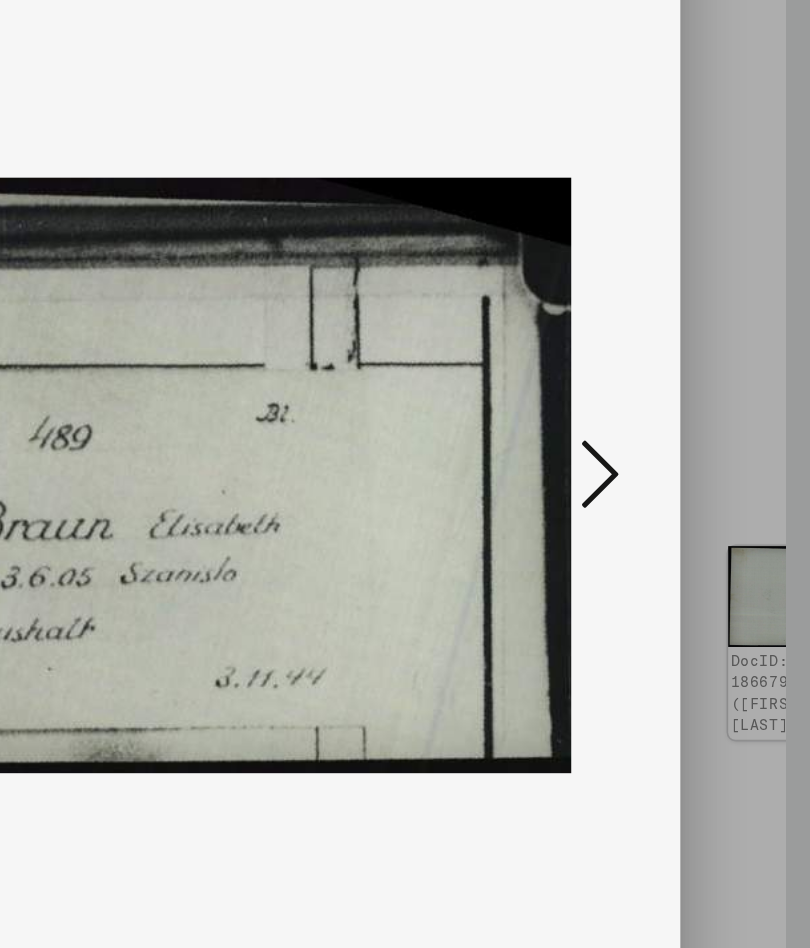 click at bounding box center [679, 413] 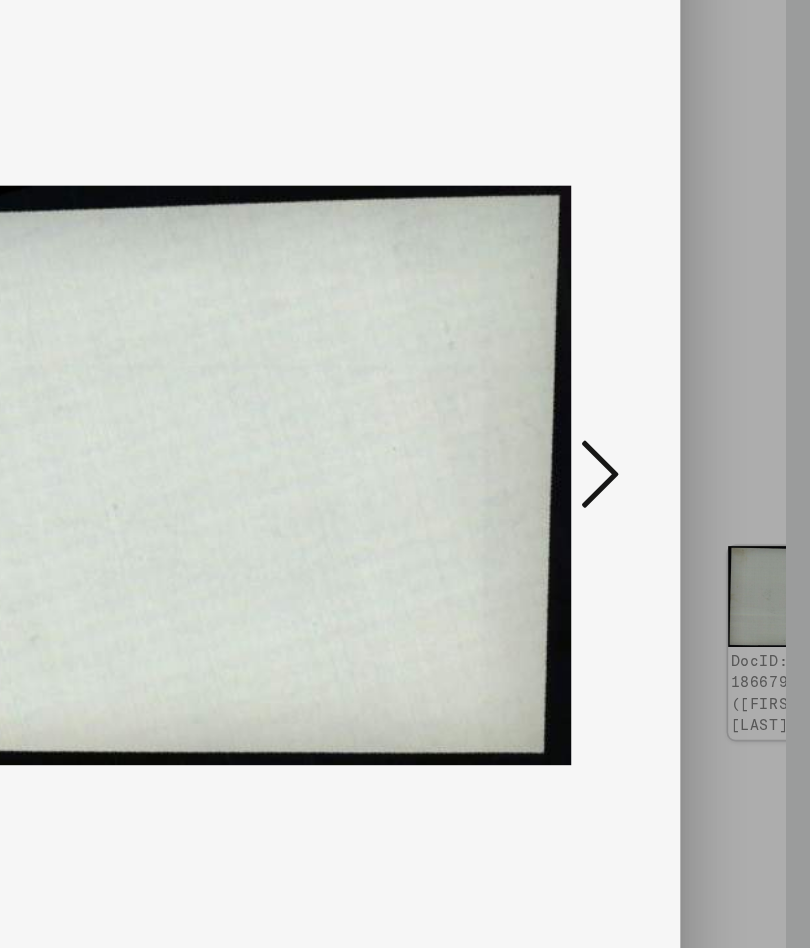 click at bounding box center [405, 414] 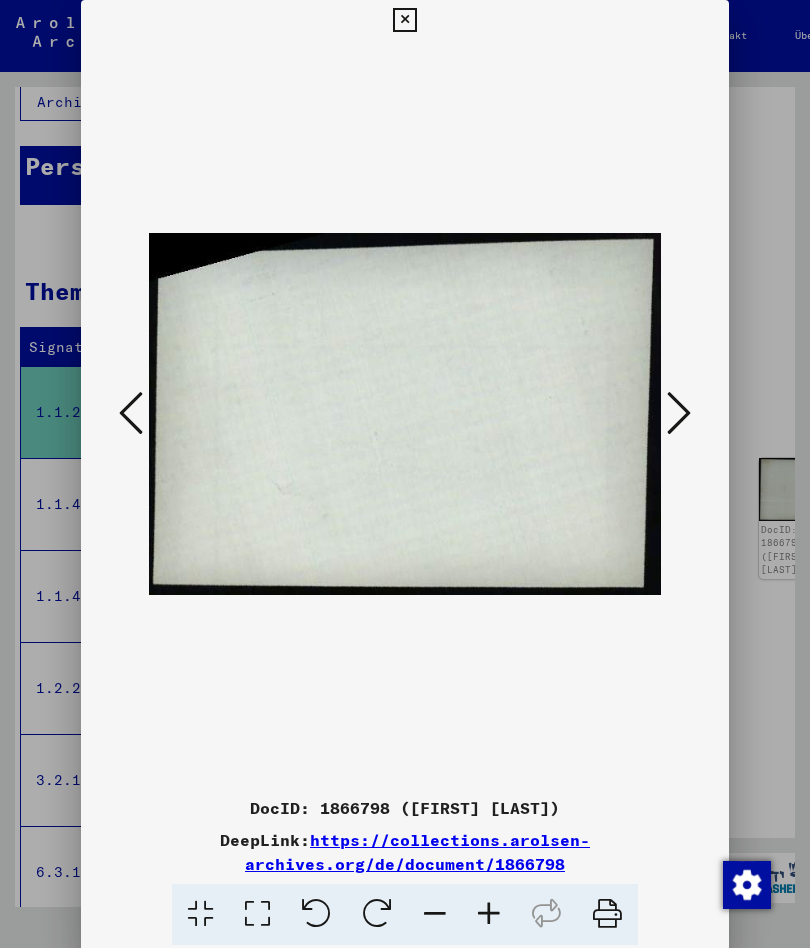 click at bounding box center [679, 414] 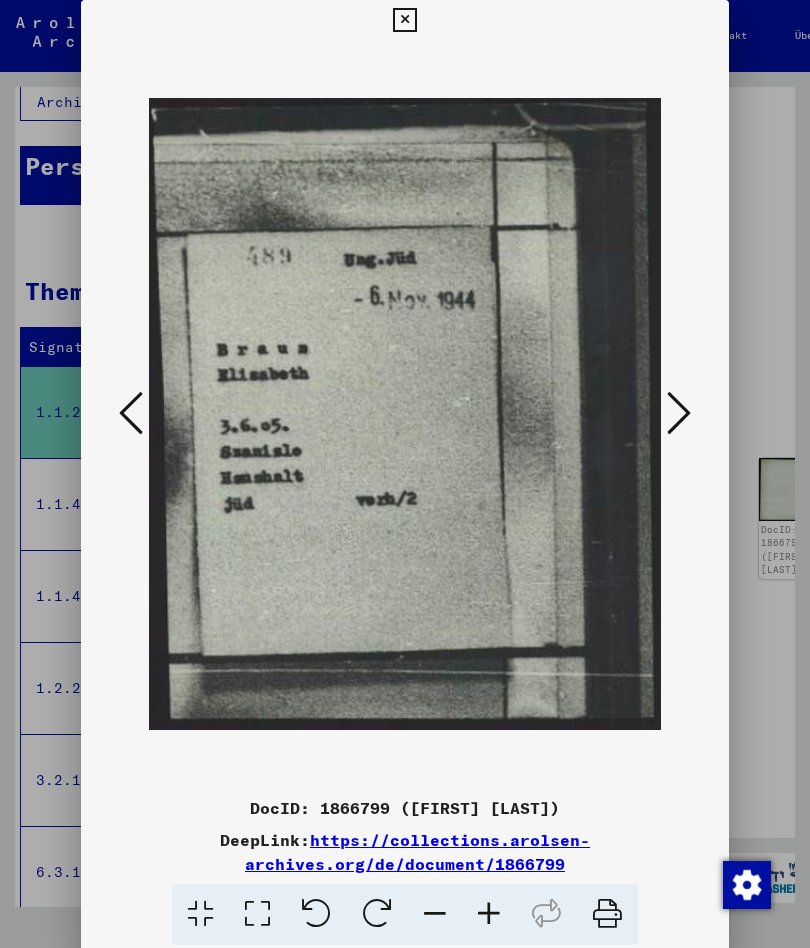 click at bounding box center [679, 414] 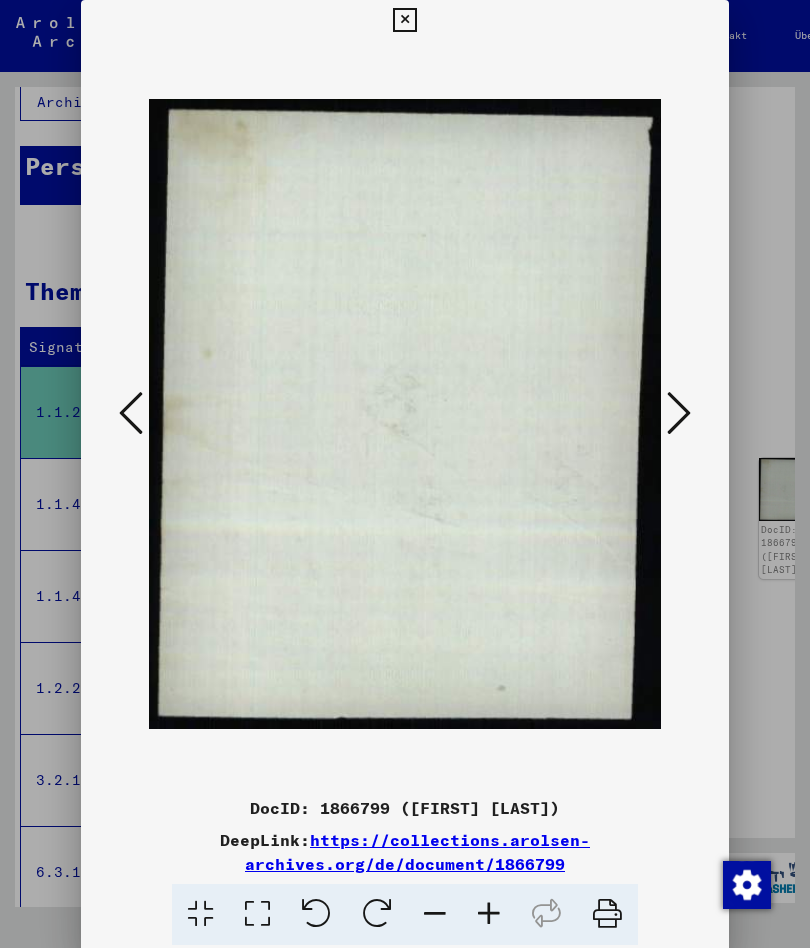 click at bounding box center (679, 414) 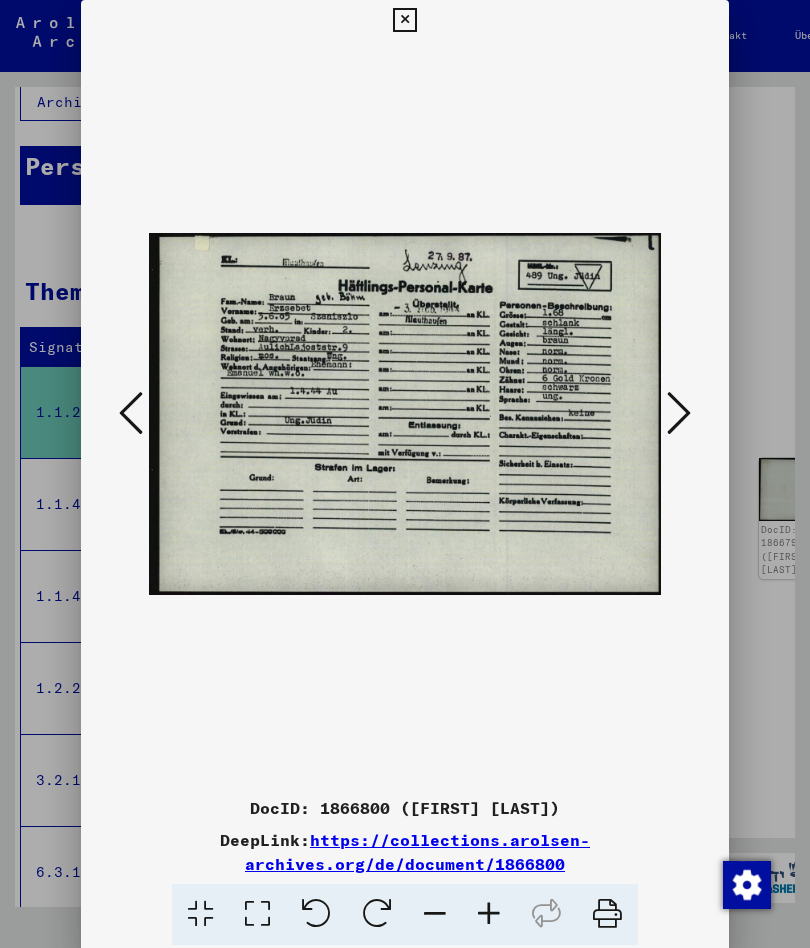 click at bounding box center [679, 413] 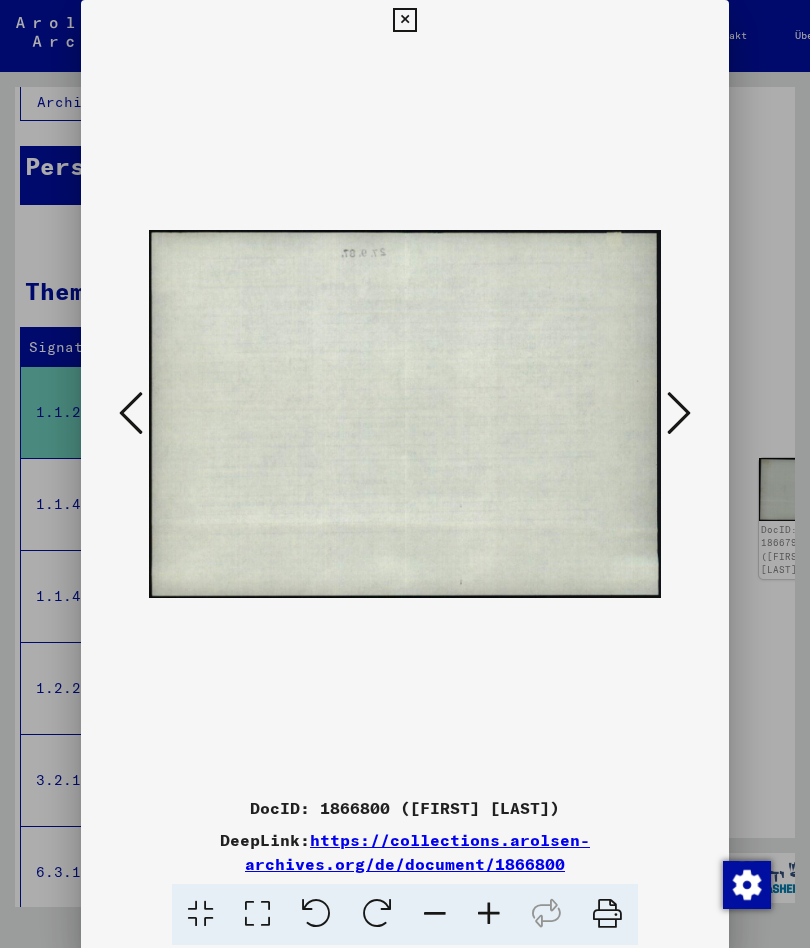 click at bounding box center [679, 413] 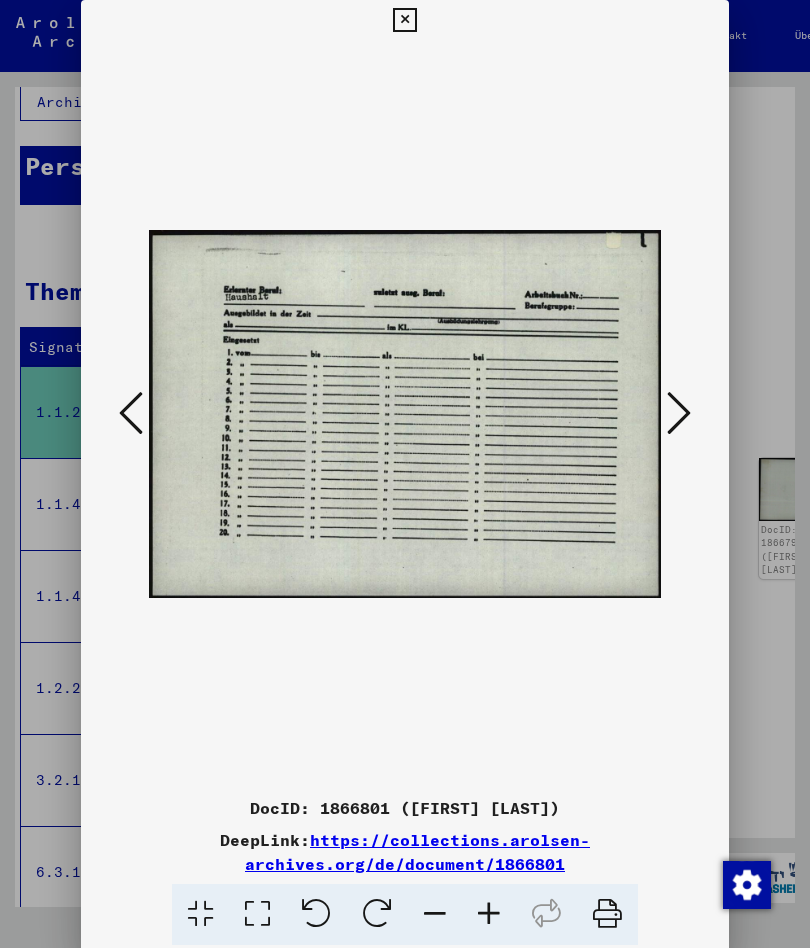 click at bounding box center [679, 413] 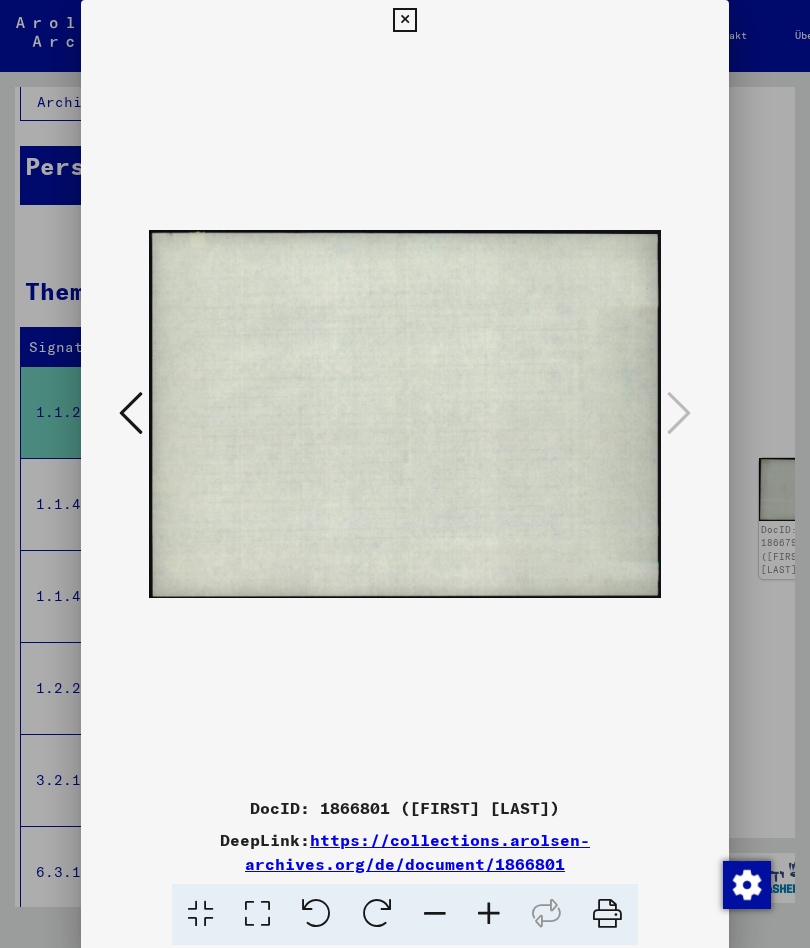 click at bounding box center (405, 414) 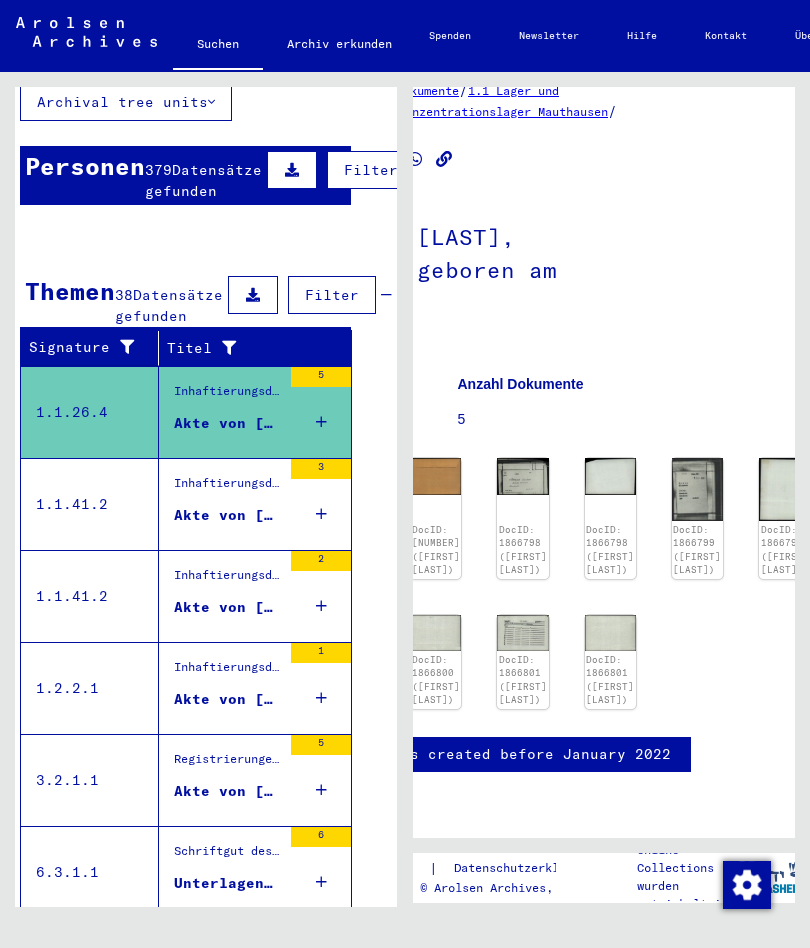 click on "Akte von [LAST], [FIRST], geboren am [DATE], geboren in [CITY]" at bounding box center [227, 515] 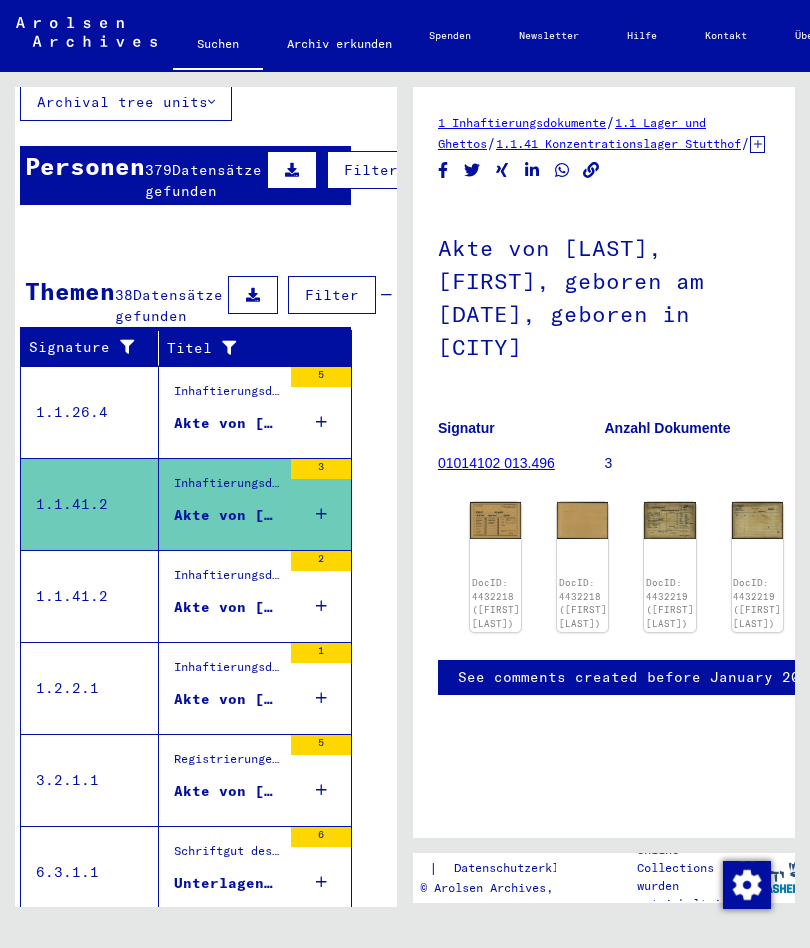 scroll, scrollTop: 0, scrollLeft: 0, axis: both 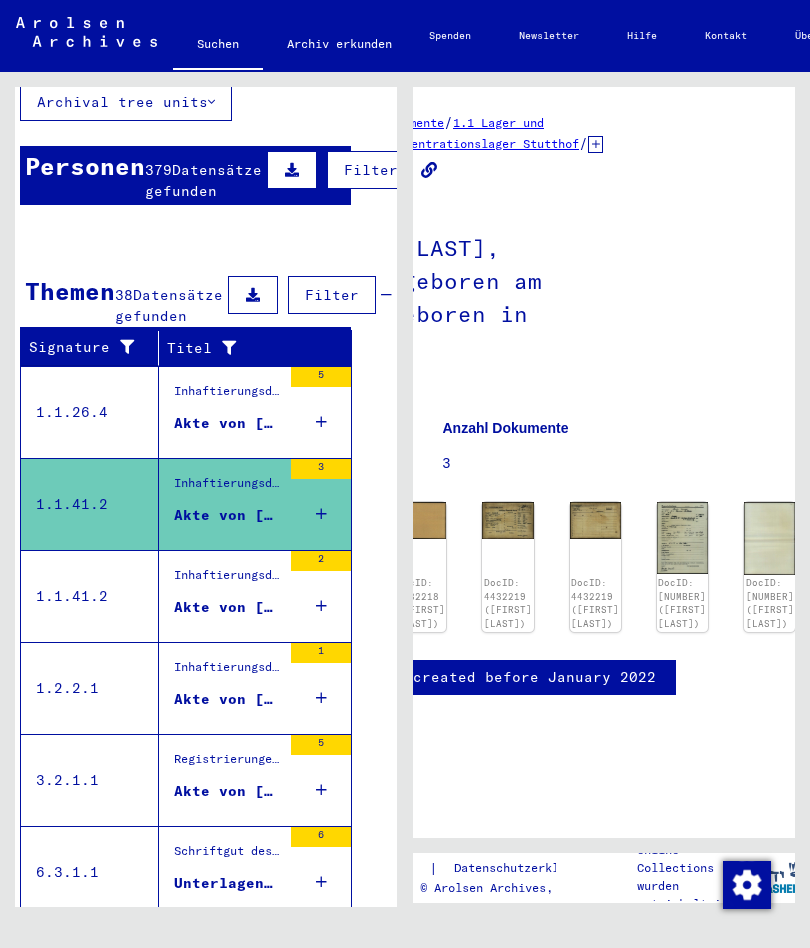 click 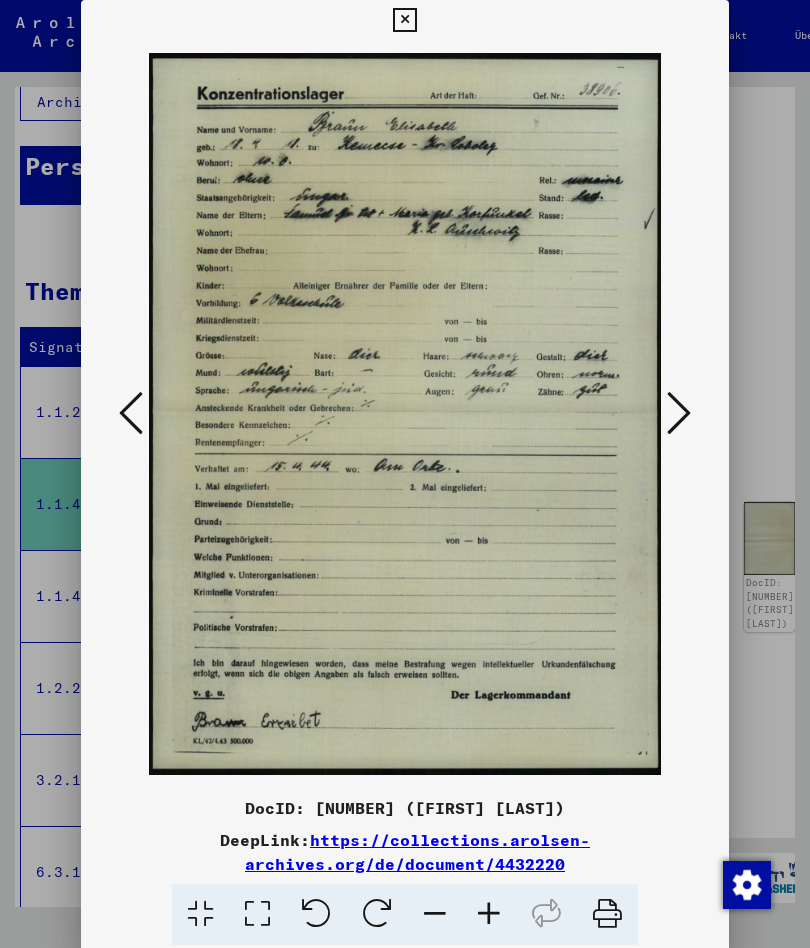 click at bounding box center [131, 414] 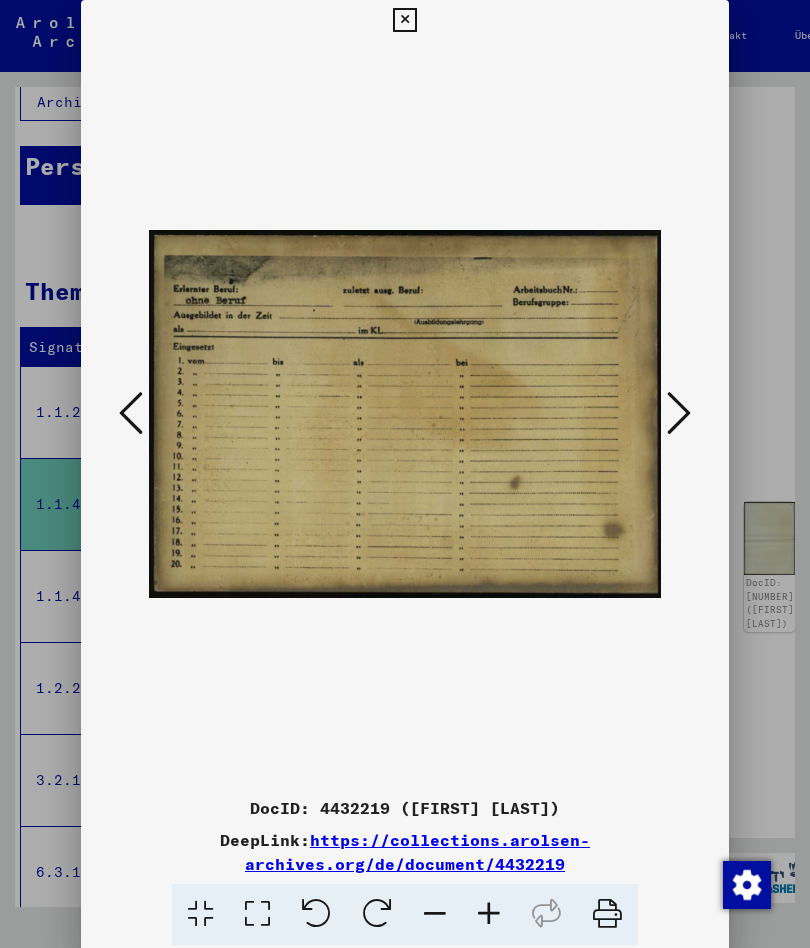 click at bounding box center [131, 413] 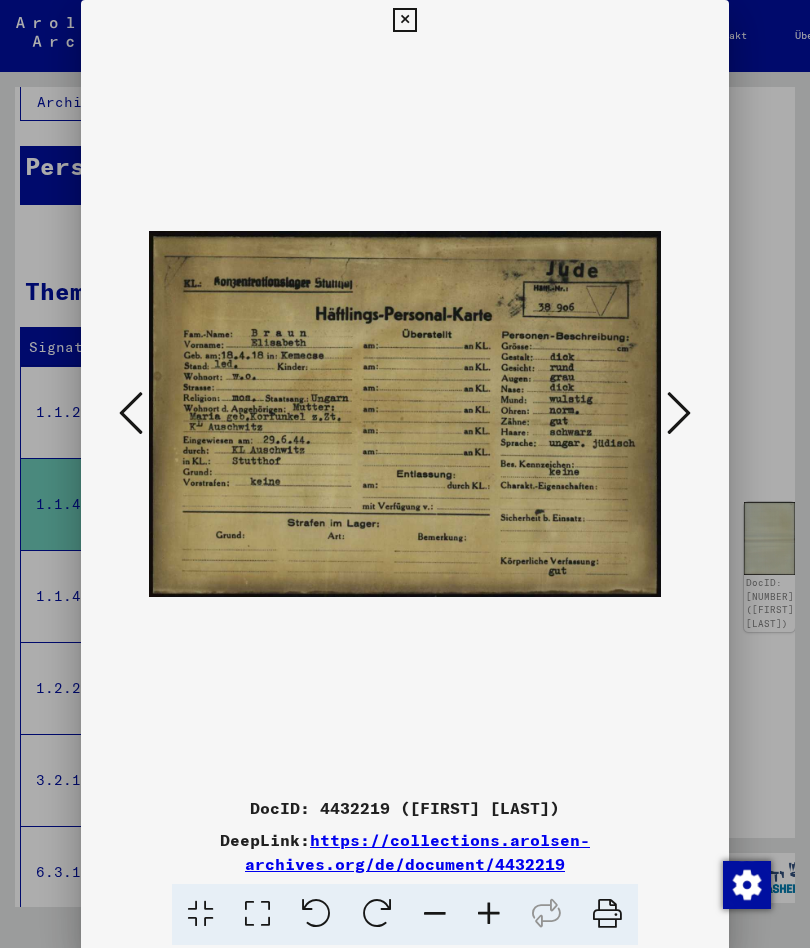 click at bounding box center [404, 20] 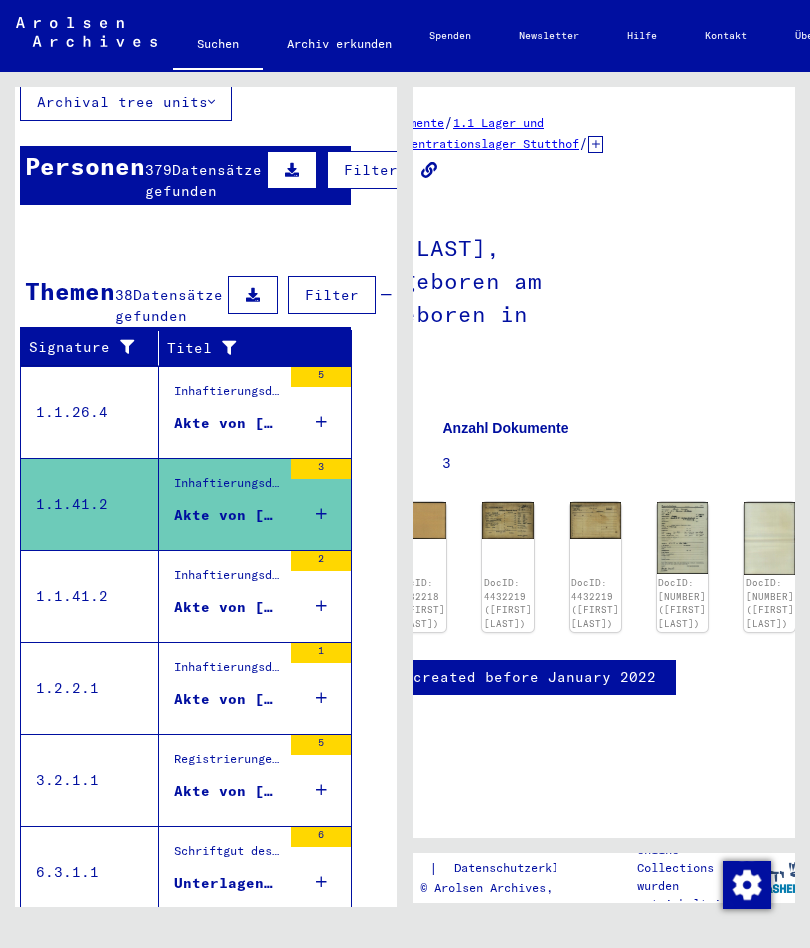 click on "Inhaftierungsdokumente > Lager und Ghettos > Konzentrationslager Stutthof > Individuelle Unterlagen Stutthof > Individuelle Häftlings Unterlagen - KL Stutthof > Akten mit Namen ab BORKAU" at bounding box center [227, 580] 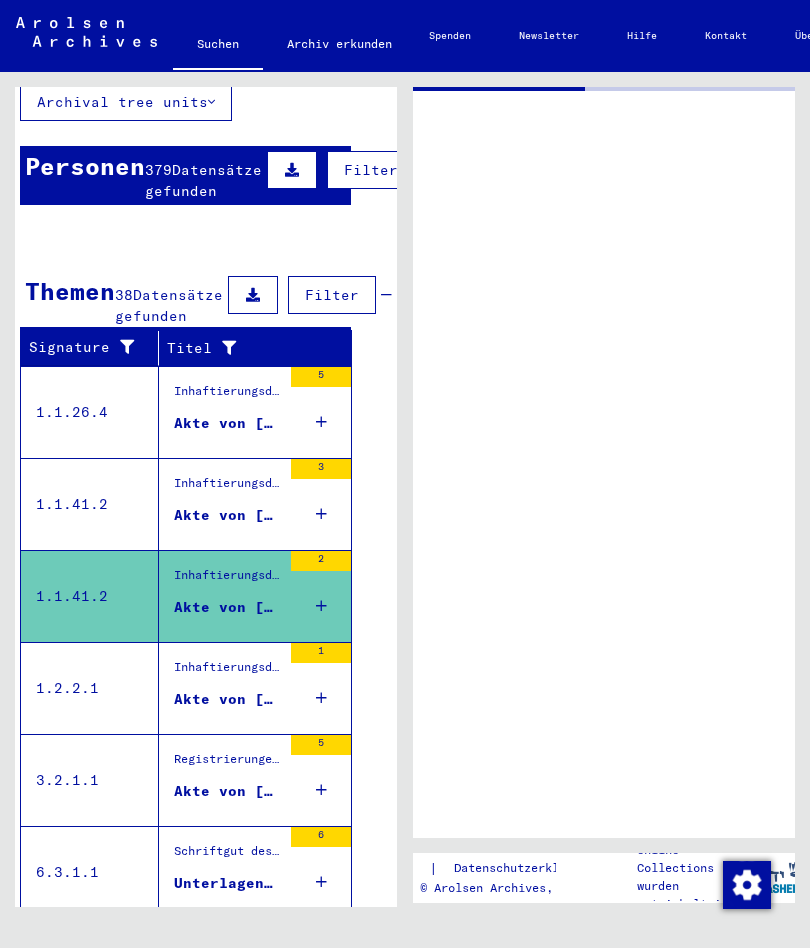 scroll, scrollTop: 0, scrollLeft: 0, axis: both 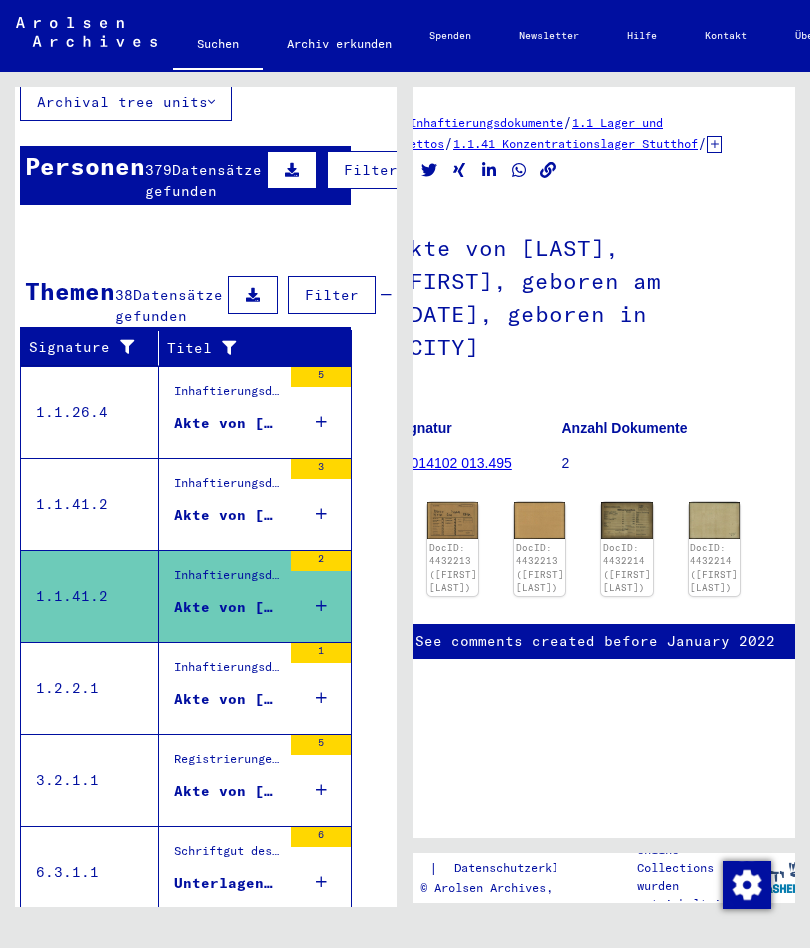 click on "Akte von [LAST], [FIRST]" at bounding box center [227, 699] 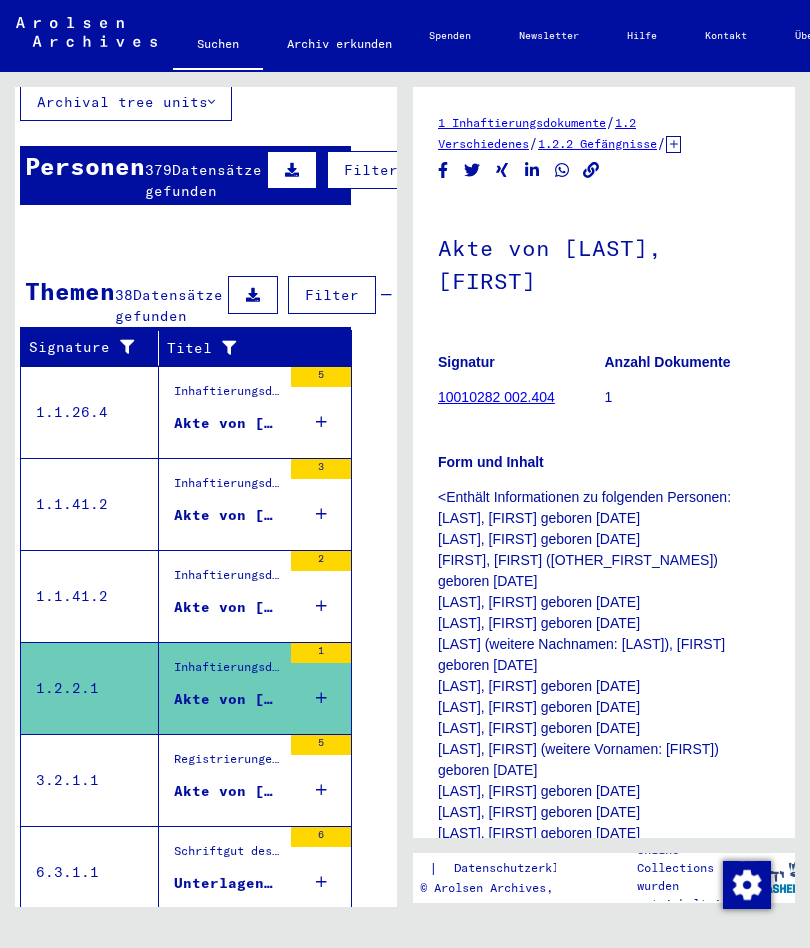 scroll, scrollTop: 0, scrollLeft: 0, axis: both 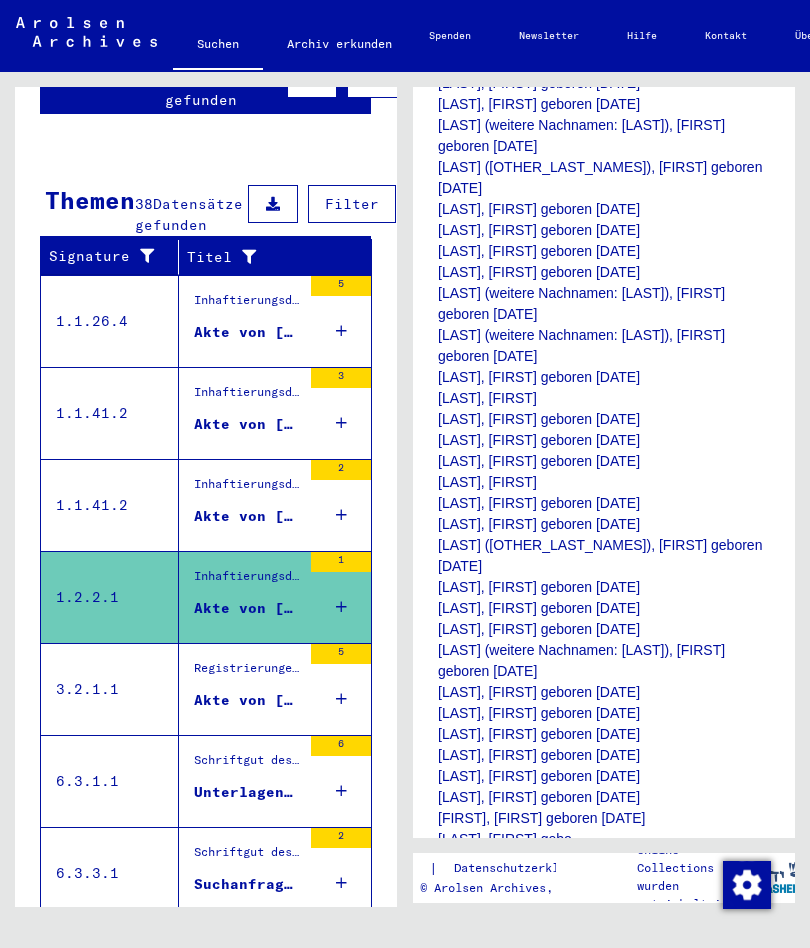 click on "Akte von [LAST], [FIRST], geboren am [DATE], geboren in [CITY]" at bounding box center [247, 700] 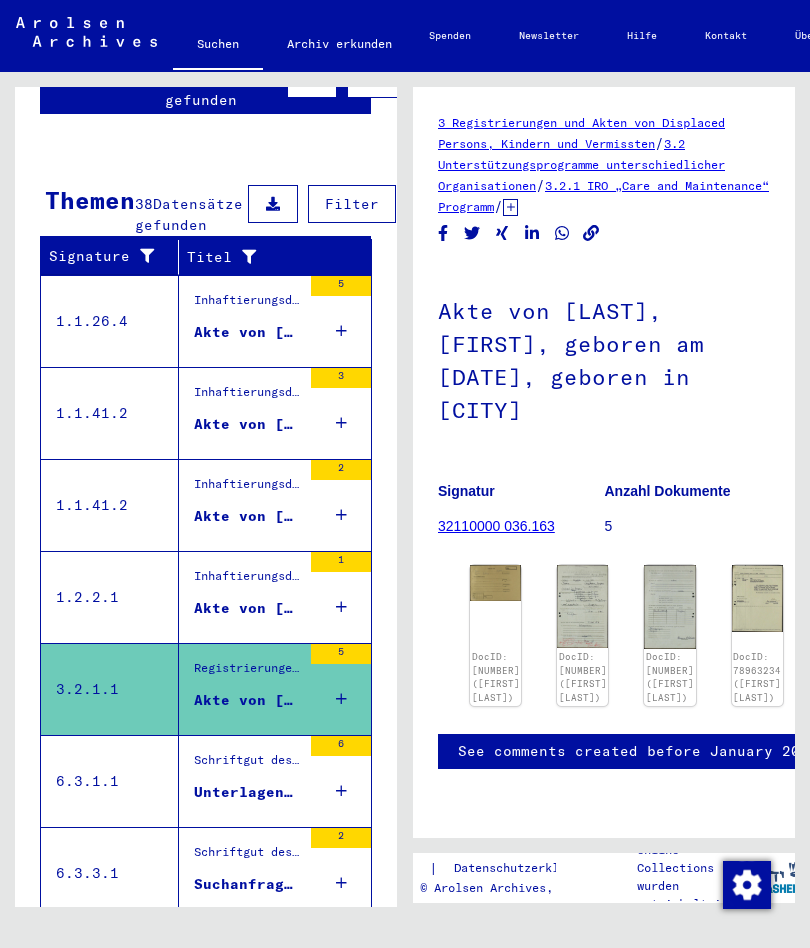 scroll, scrollTop: 0, scrollLeft: 0, axis: both 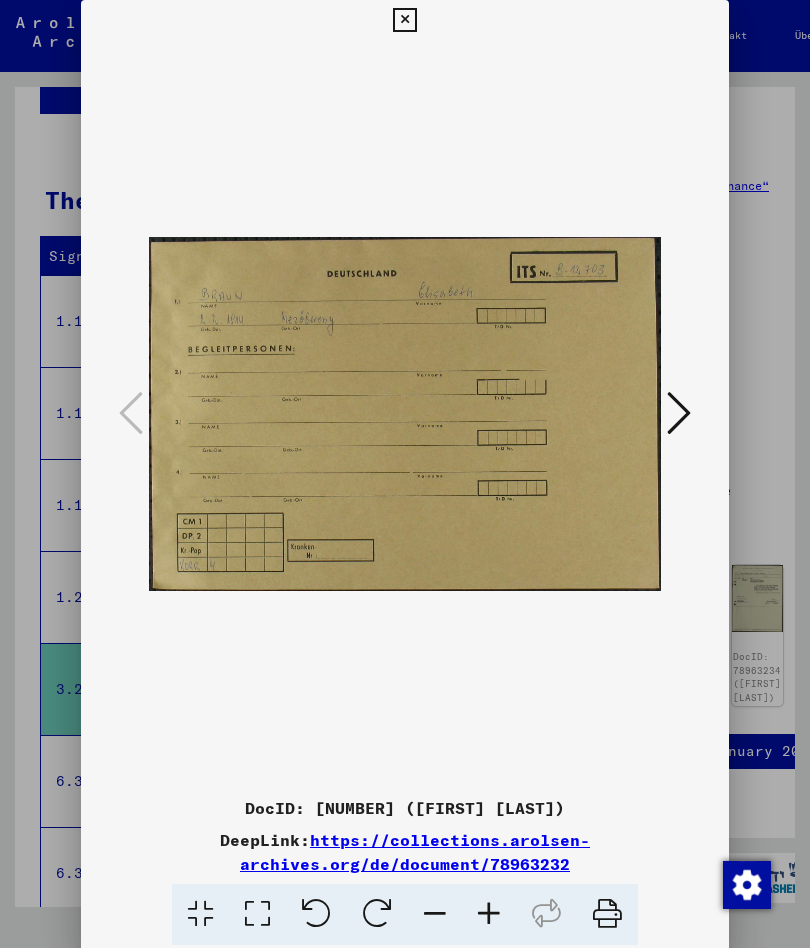click at bounding box center [679, 413] 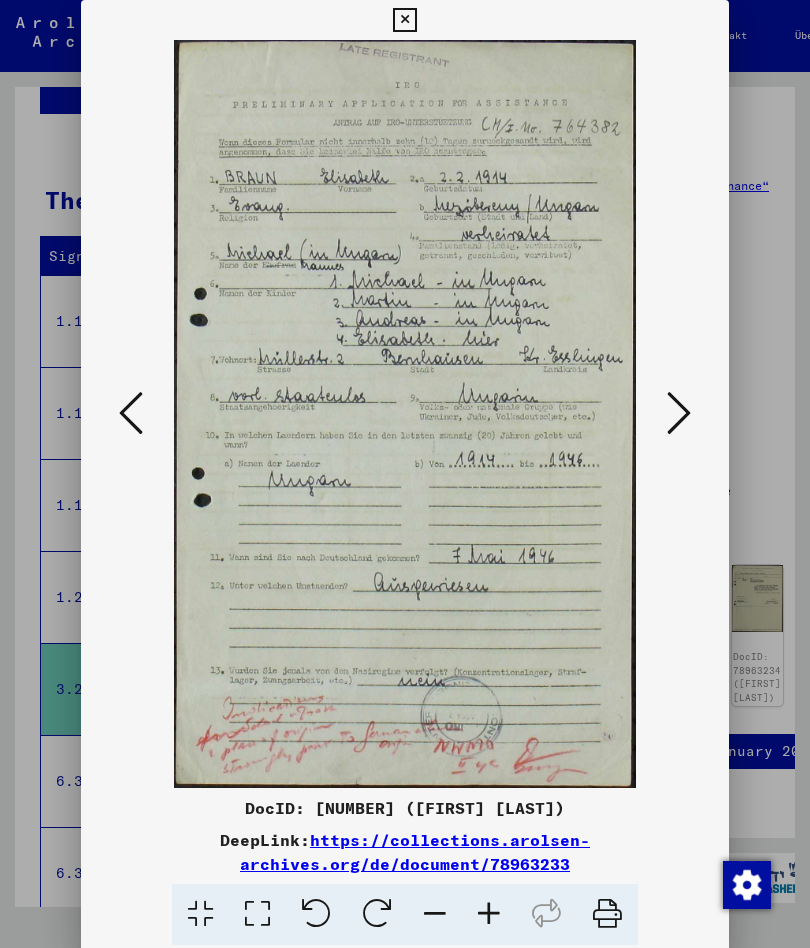 click at bounding box center (405, 414) 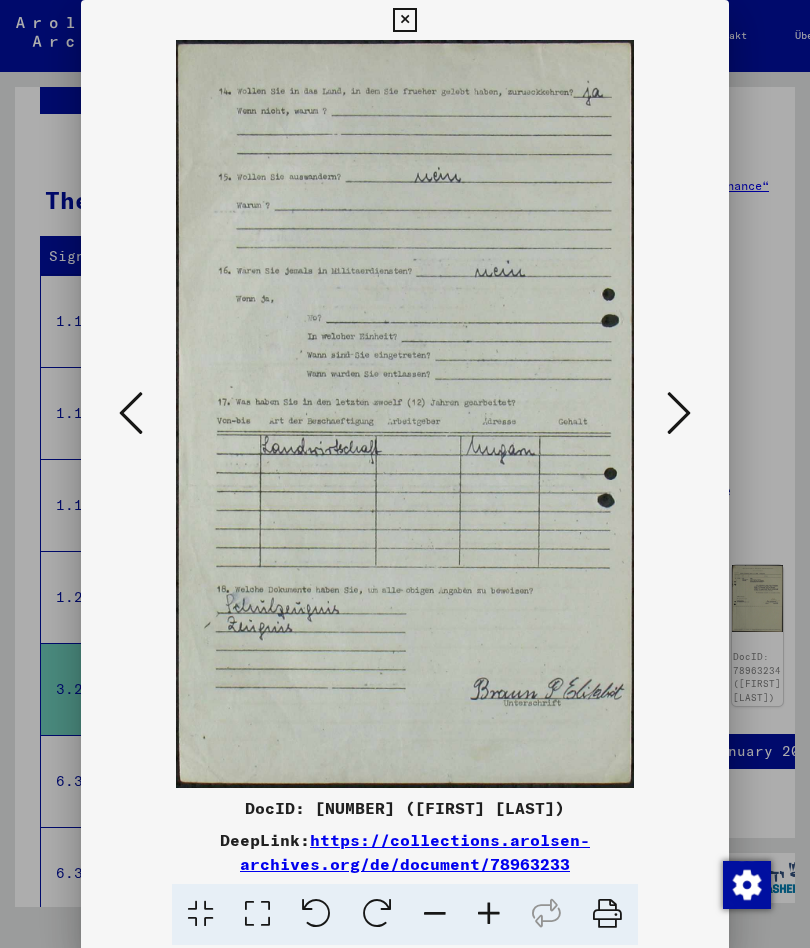 click at bounding box center [679, 413] 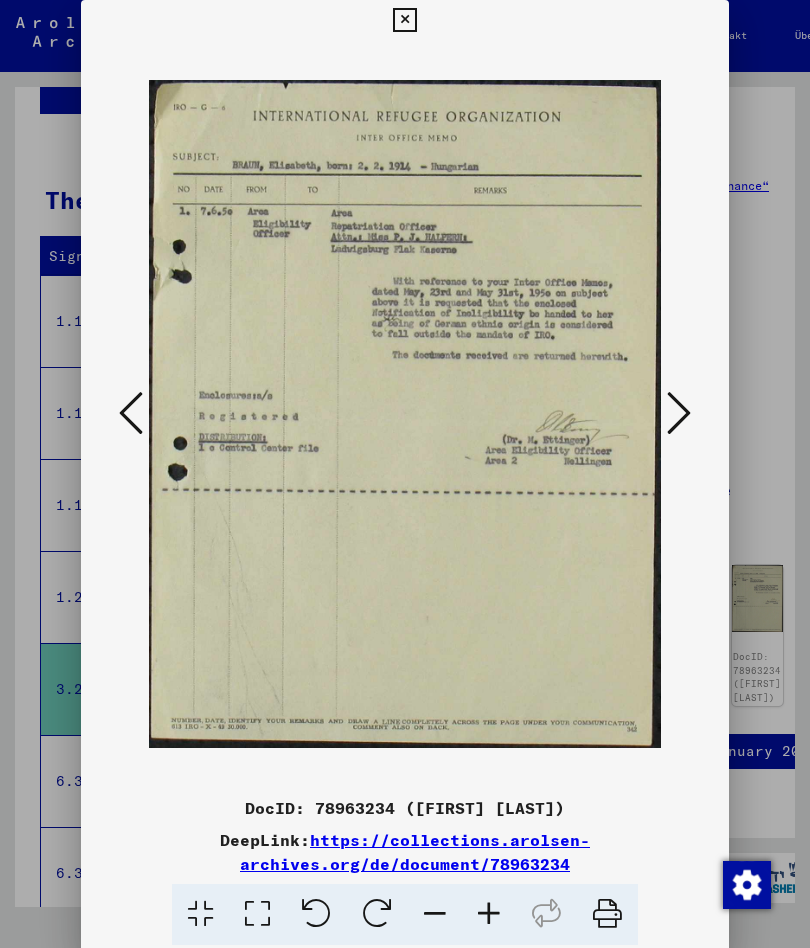 click at bounding box center (679, 413) 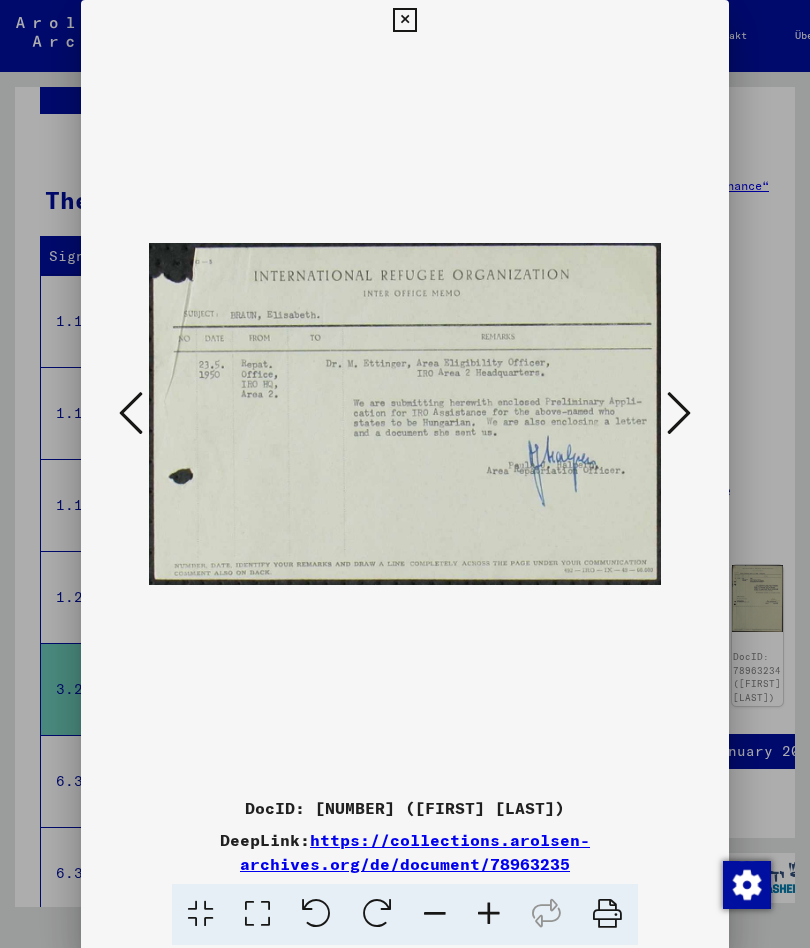 click at bounding box center (679, 413) 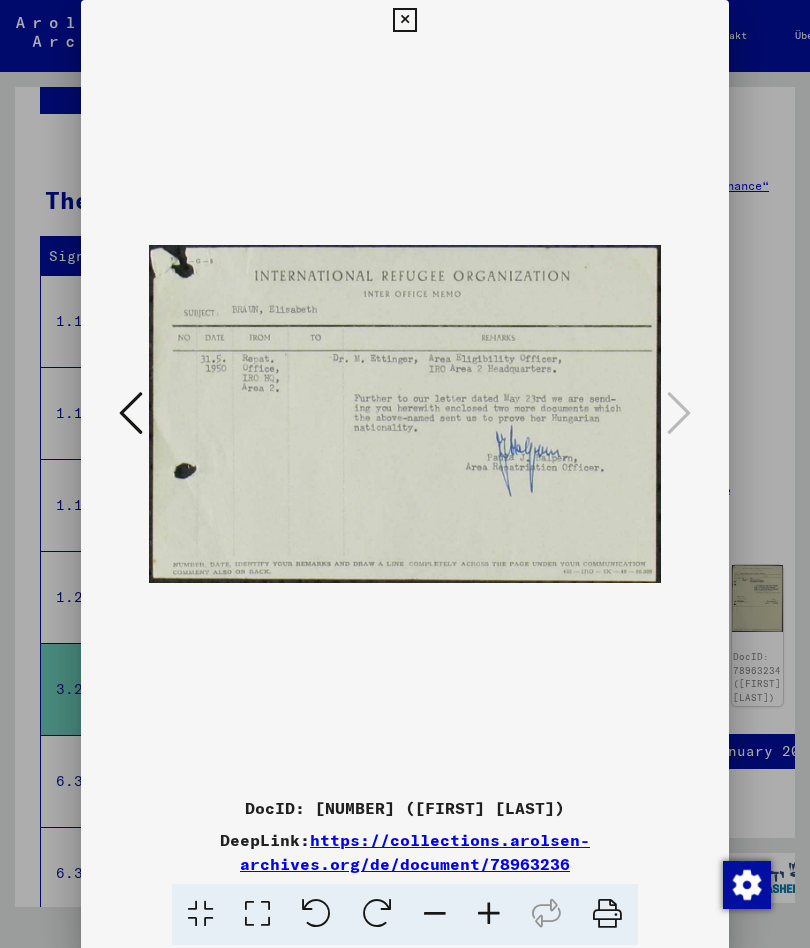 click at bounding box center (405, 414) 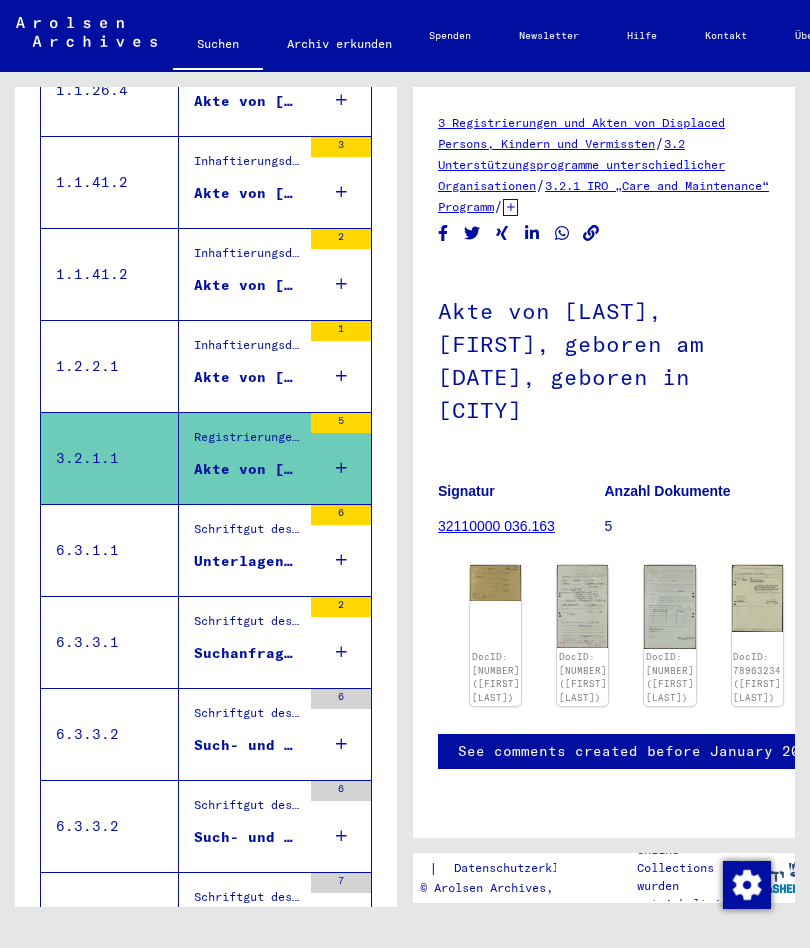 scroll, scrollTop: 470, scrollLeft: 0, axis: vertical 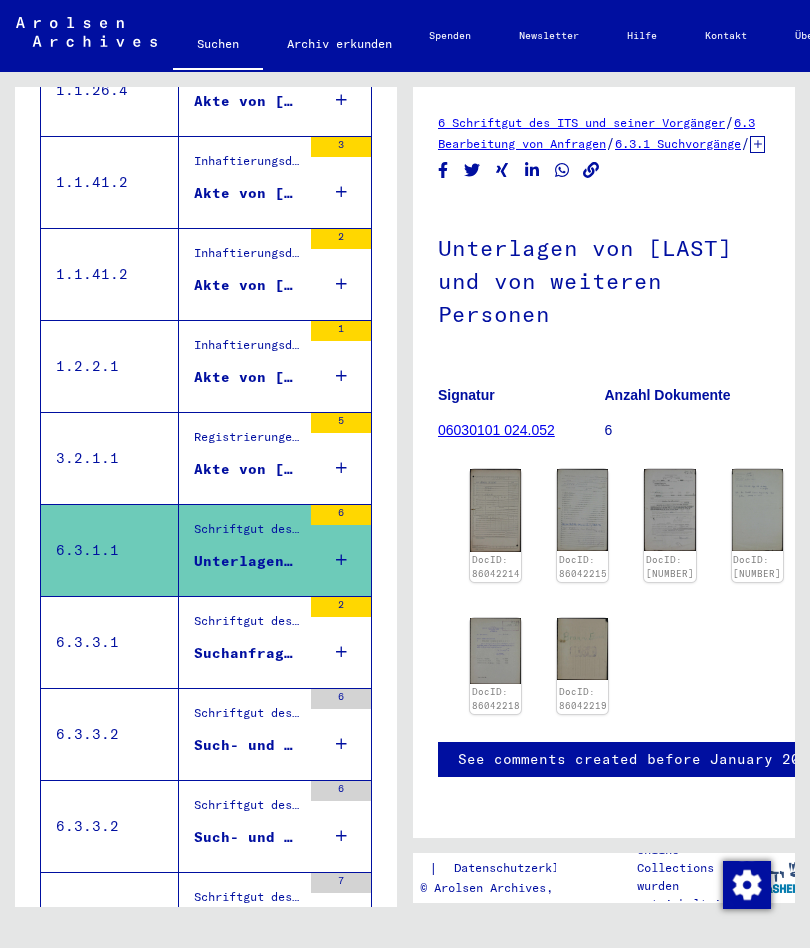 click 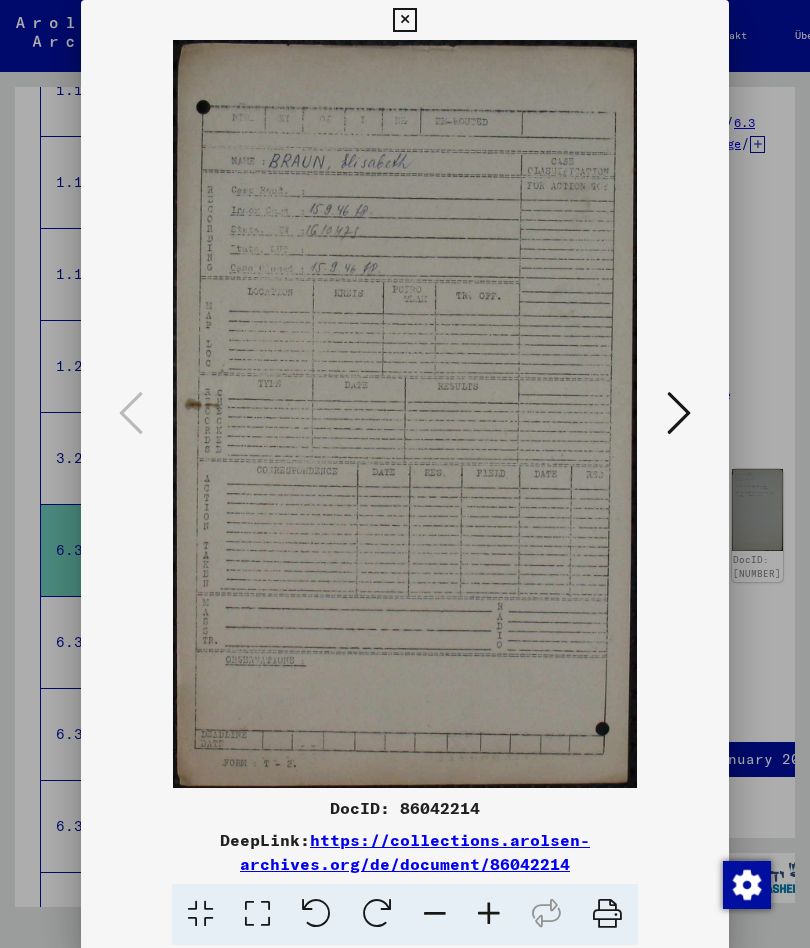 click at bounding box center [679, 413] 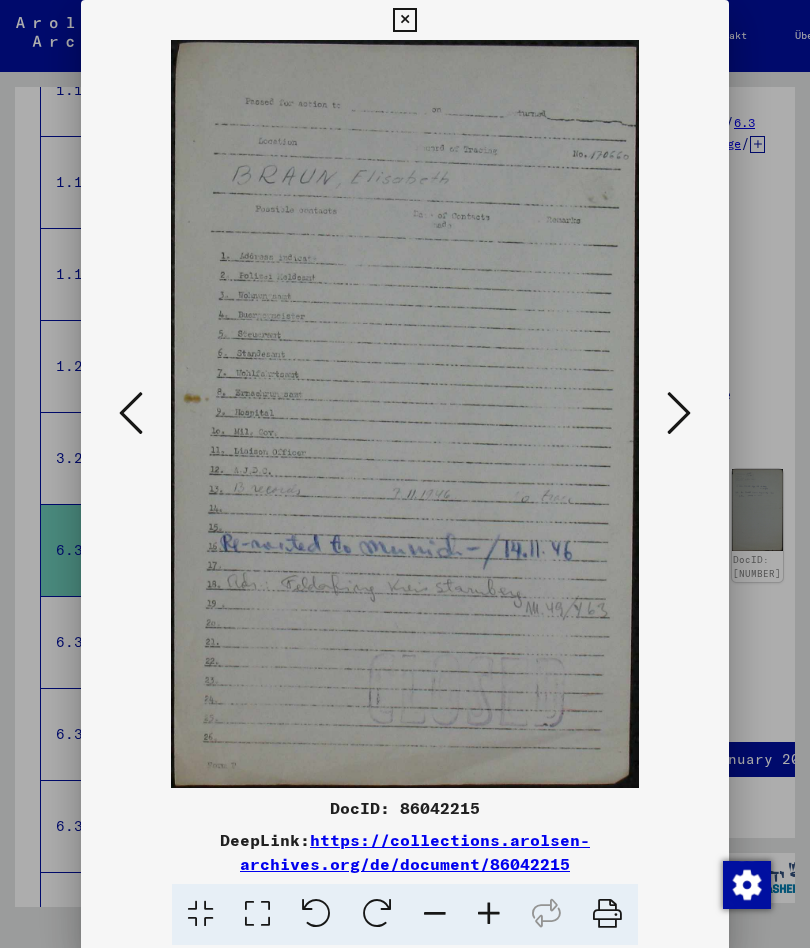 click at bounding box center (679, 413) 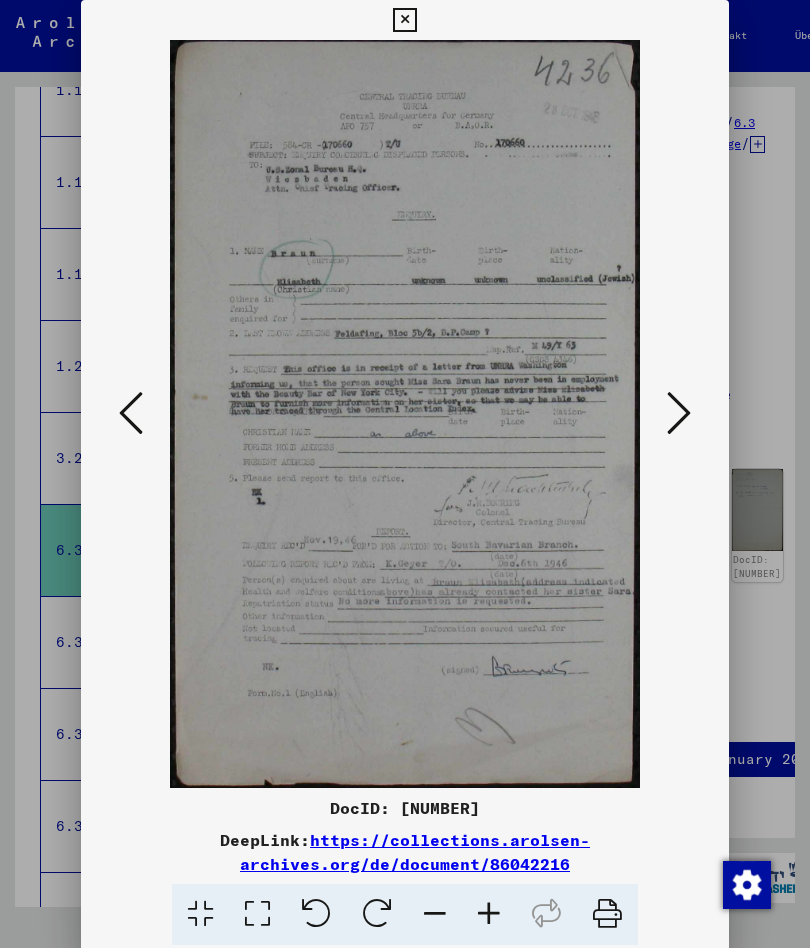 click at bounding box center (679, 414) 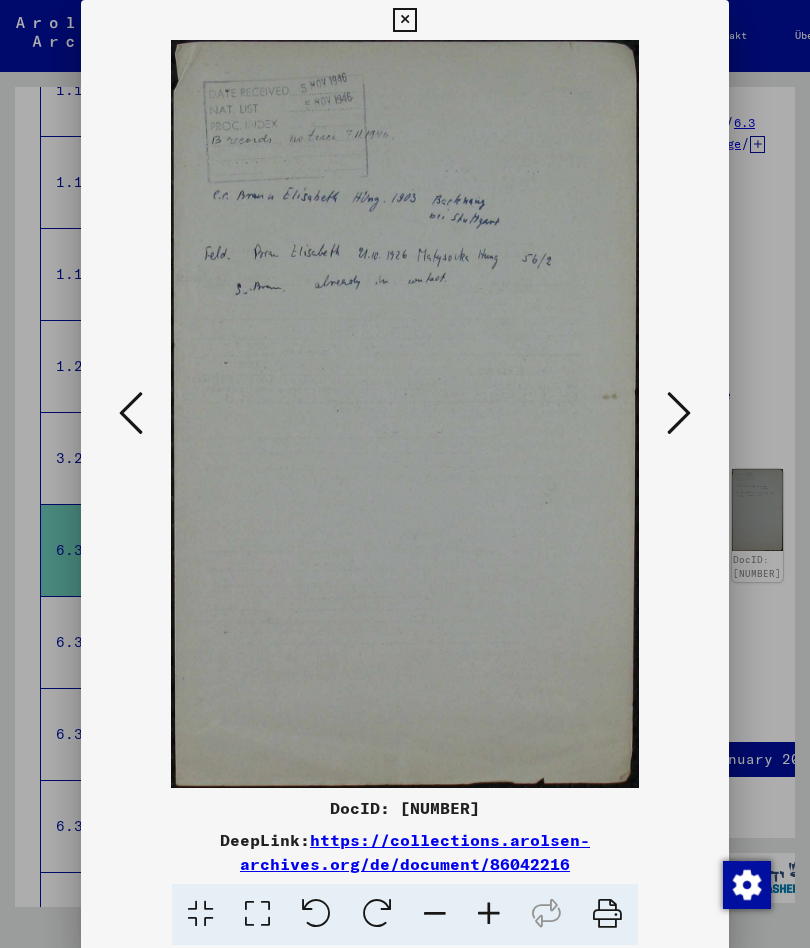 click at bounding box center [679, 414] 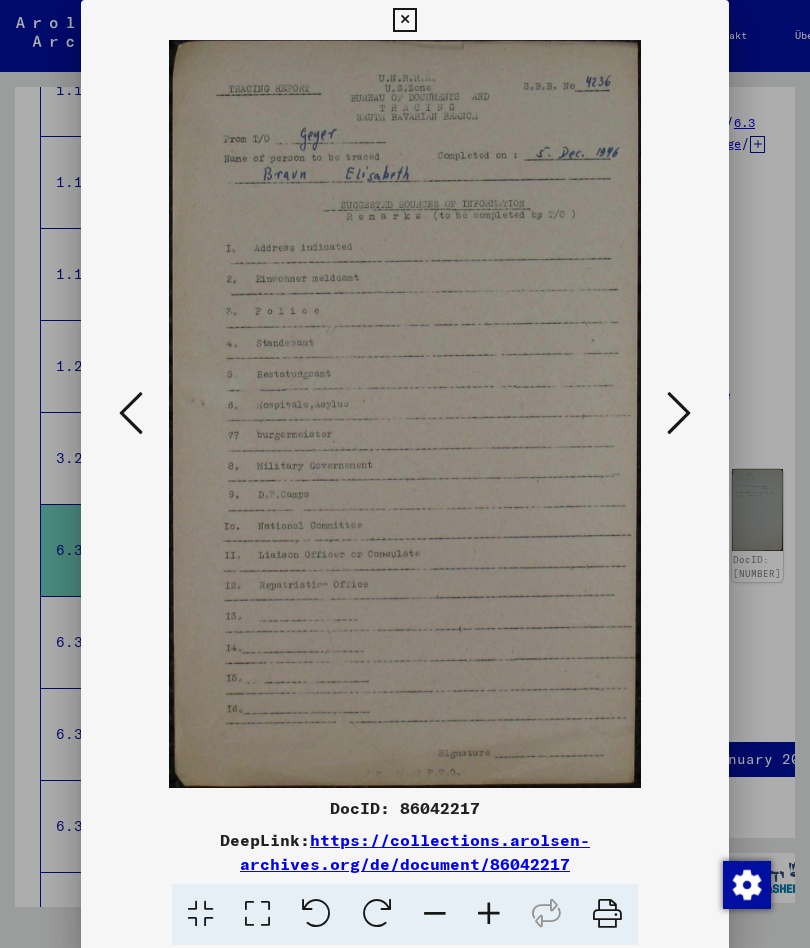 click at bounding box center [405, 414] 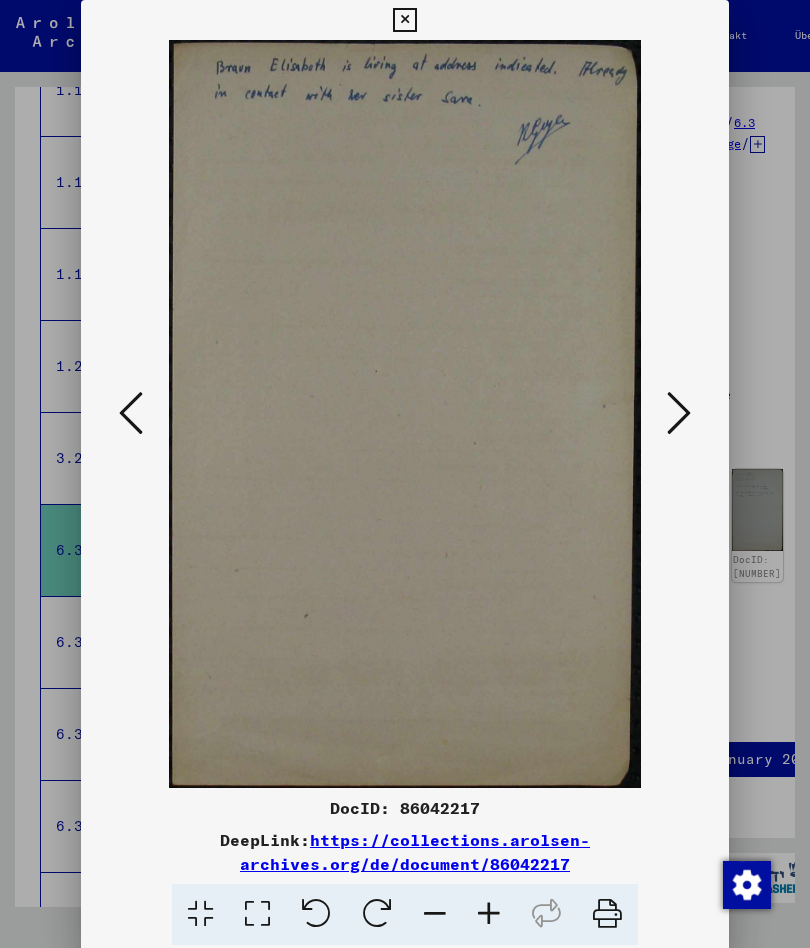 click at bounding box center (679, 413) 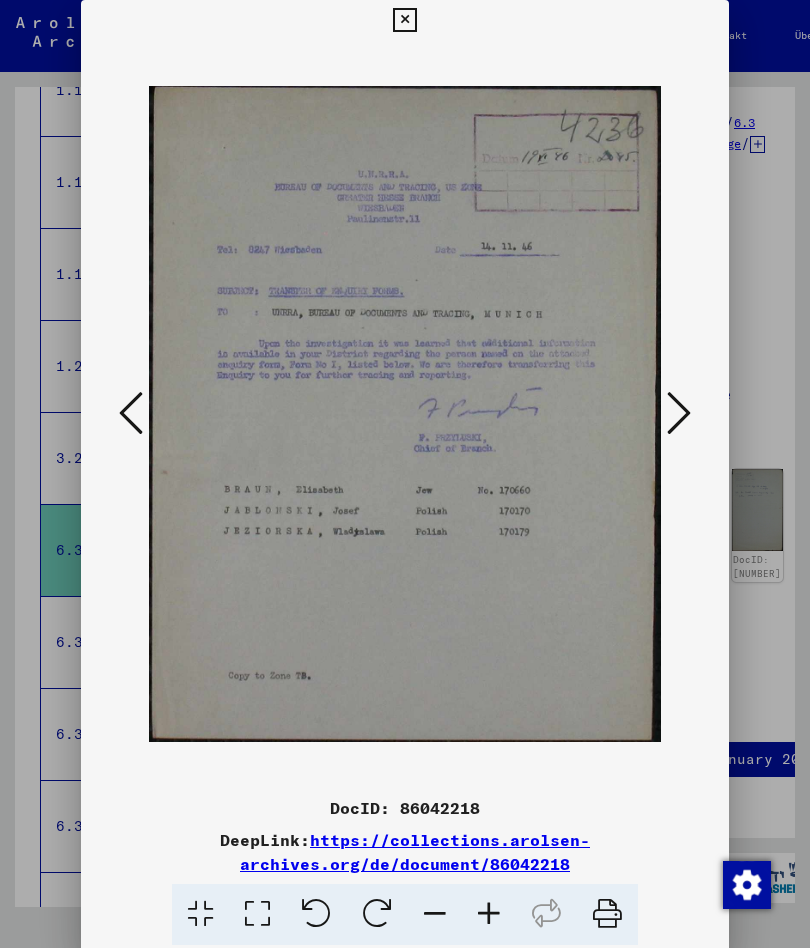 click at bounding box center [679, 413] 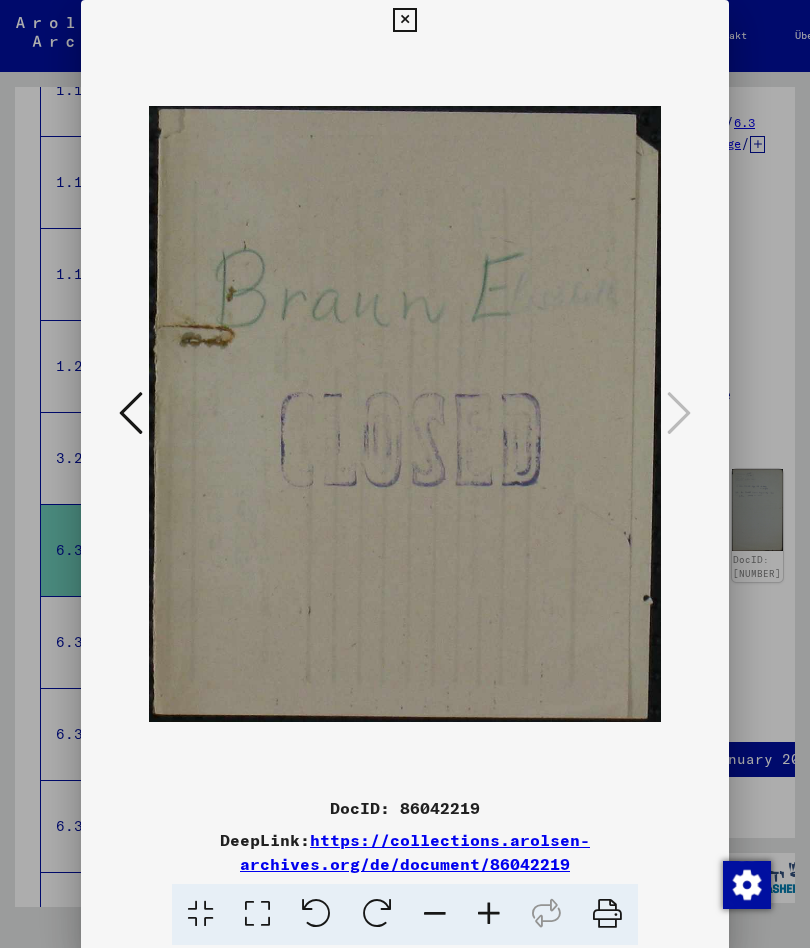 click at bounding box center [404, 20] 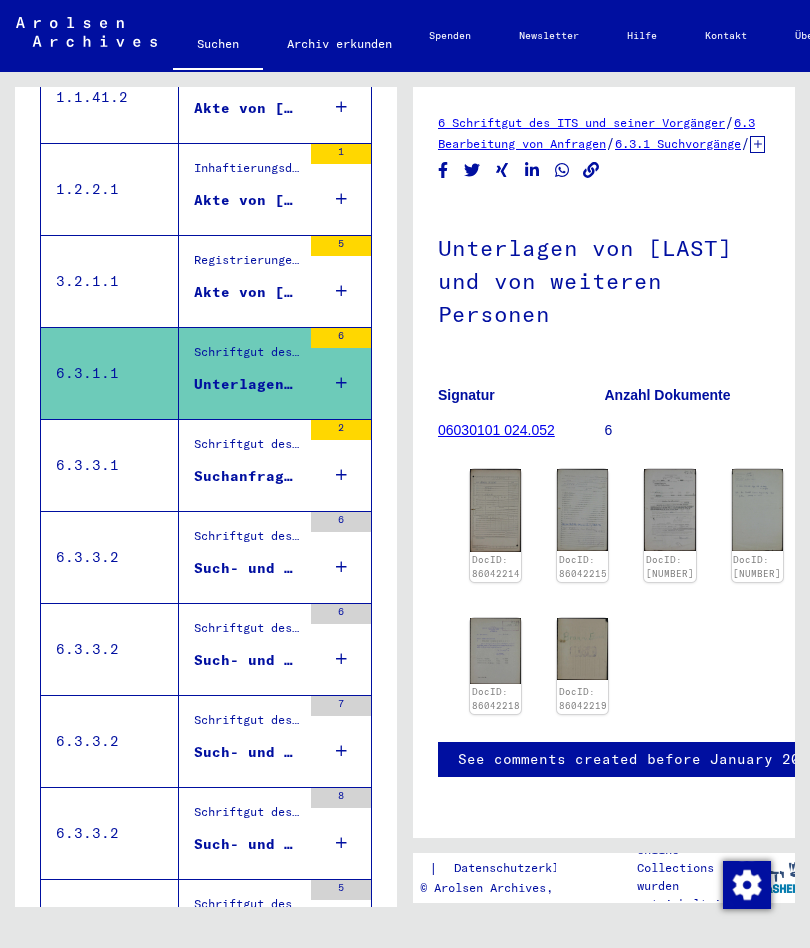 scroll, scrollTop: 649, scrollLeft: 0, axis: vertical 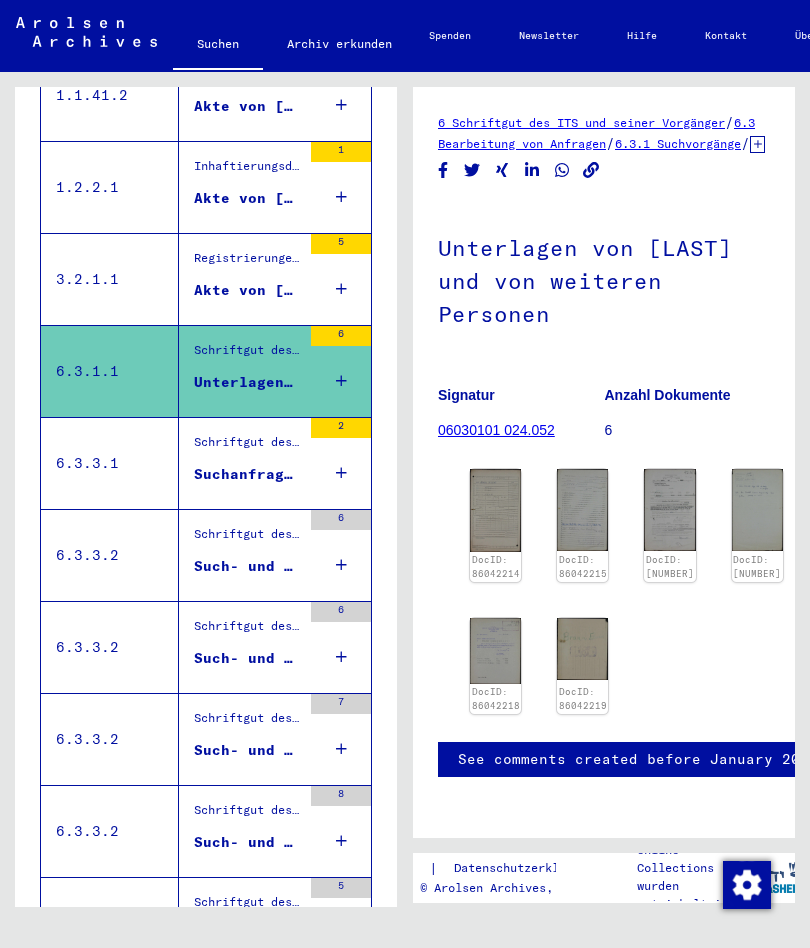 click on "Suchanfrage bezüglich [LAST] [FIRST]" at bounding box center [247, 474] 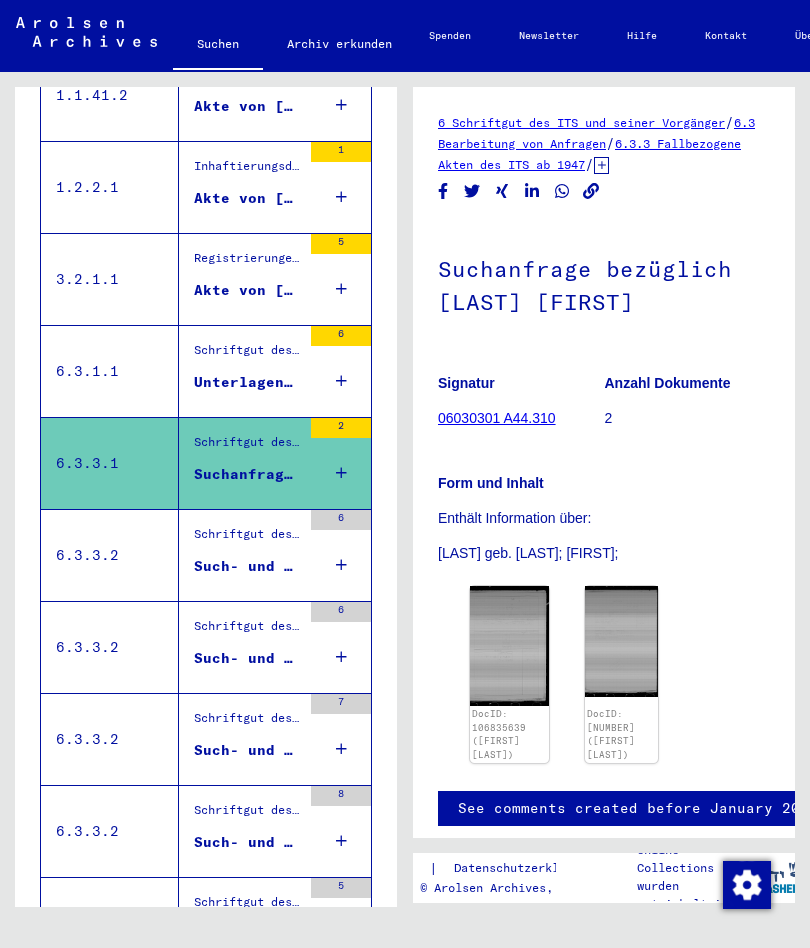 scroll, scrollTop: 0, scrollLeft: 0, axis: both 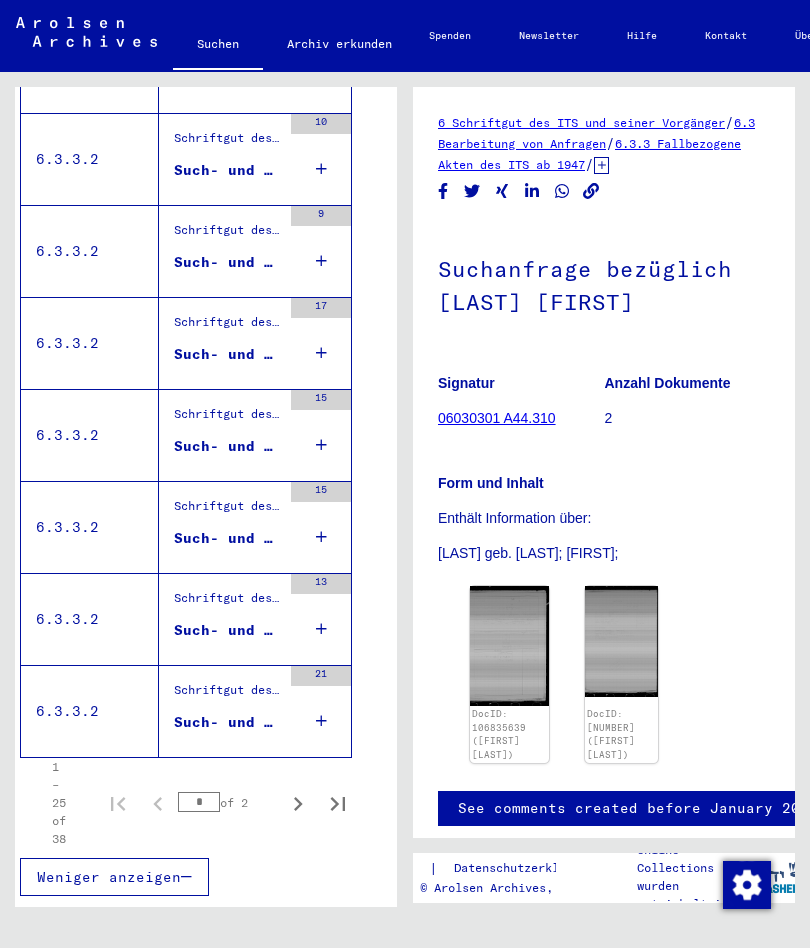 click on "Such- und Bescheinigungsvorgang Nr. 508.477 für [LAST], [FIRST] geboren [DATE]" at bounding box center (227, 722) 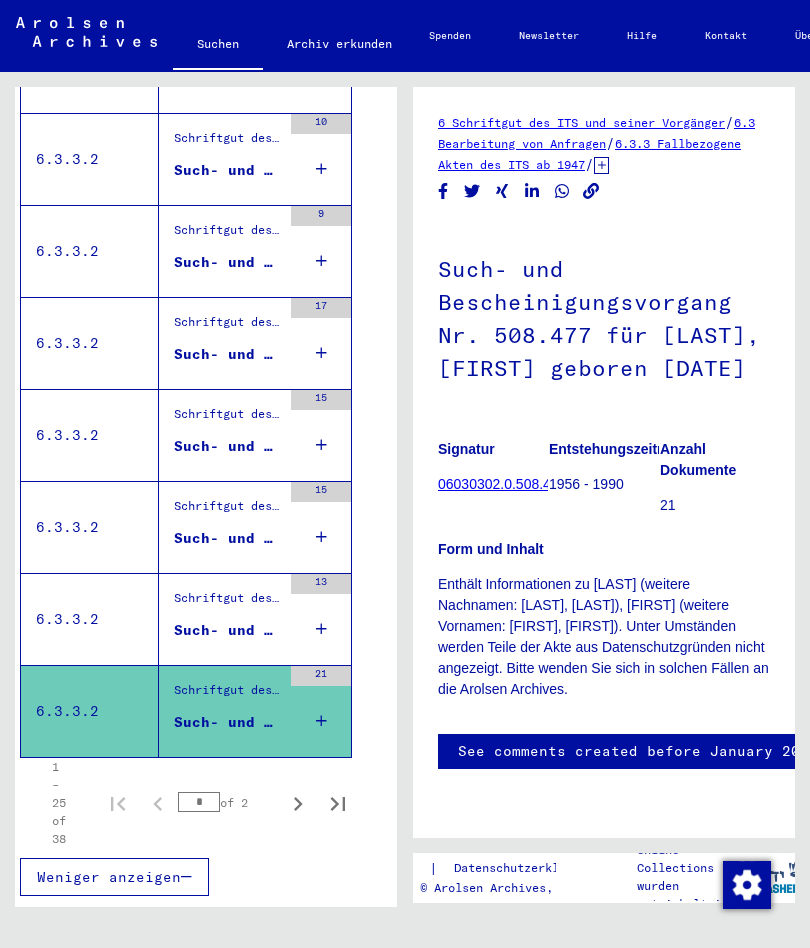 scroll, scrollTop: 0, scrollLeft: 0, axis: both 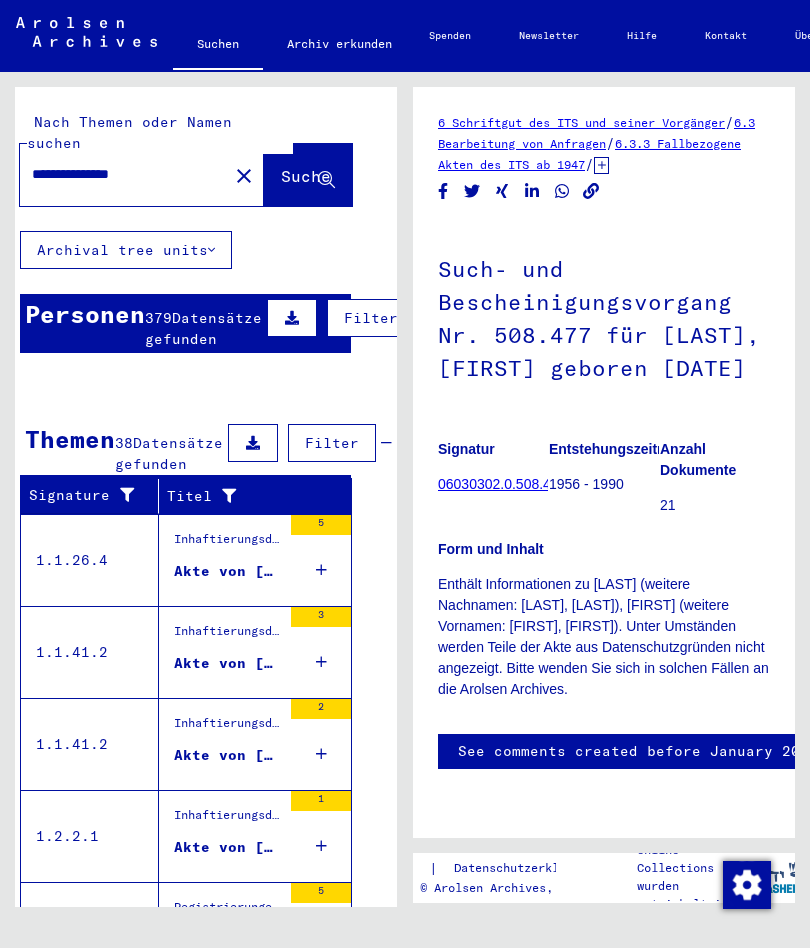 click on "close" 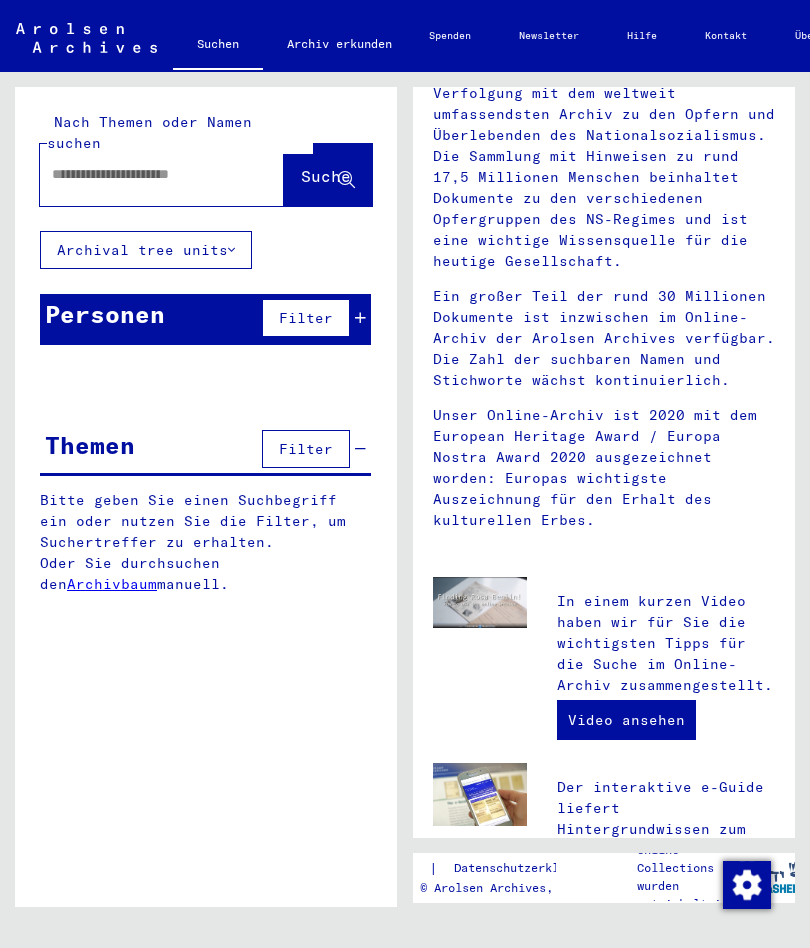scroll, scrollTop: 0, scrollLeft: 0, axis: both 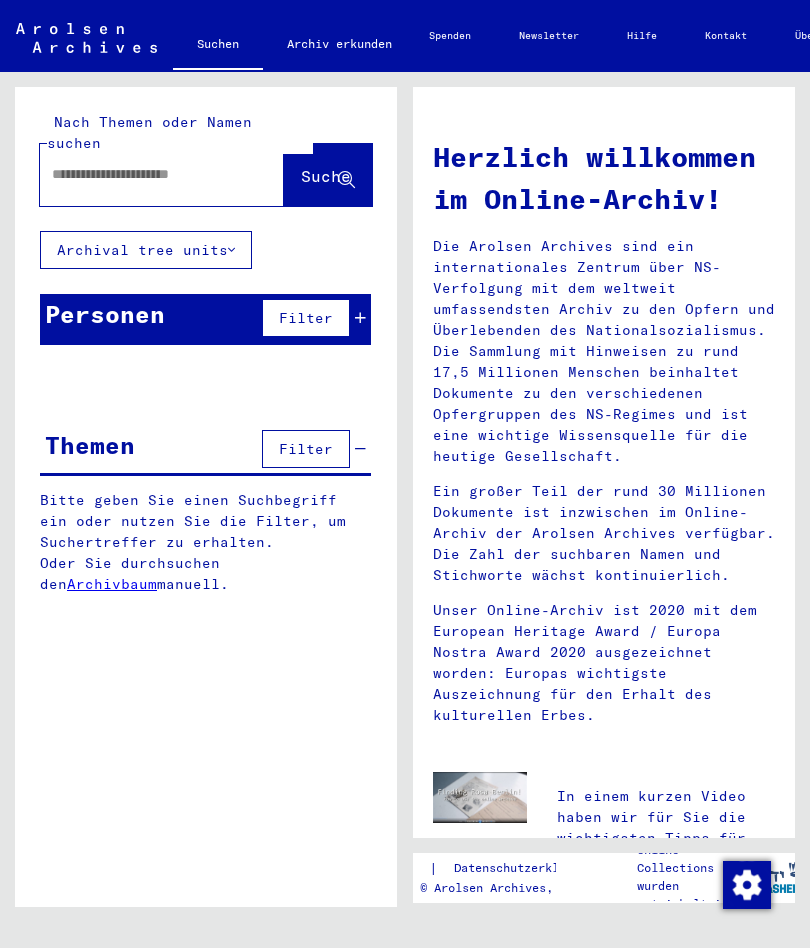 click at bounding box center (138, 174) 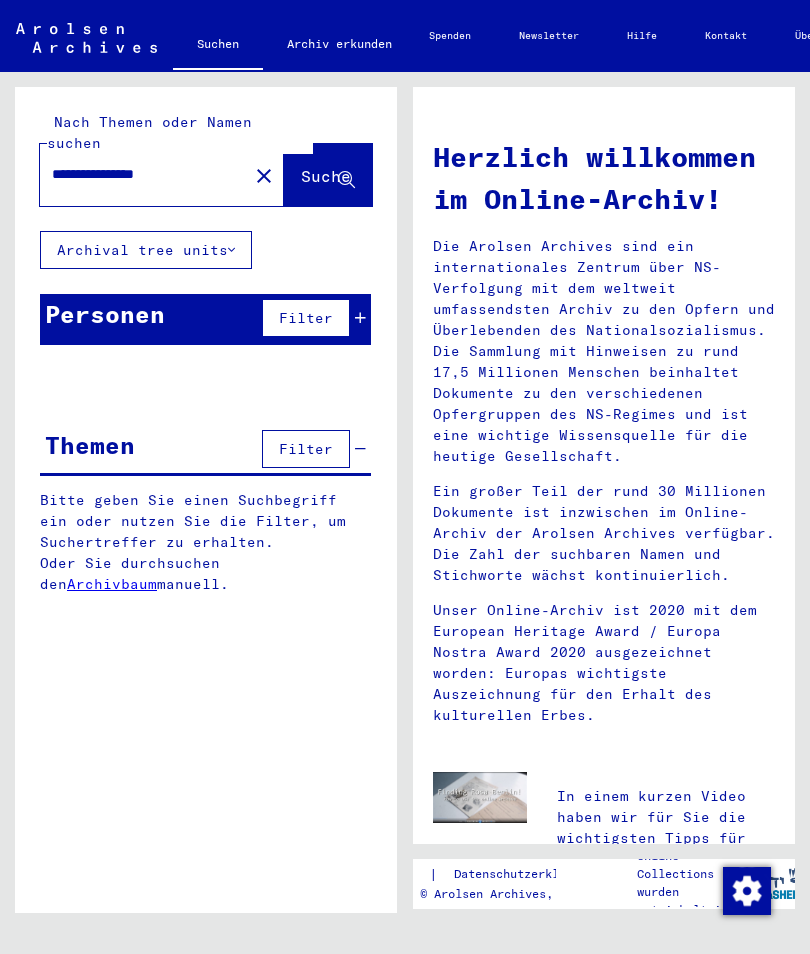 type on "**********" 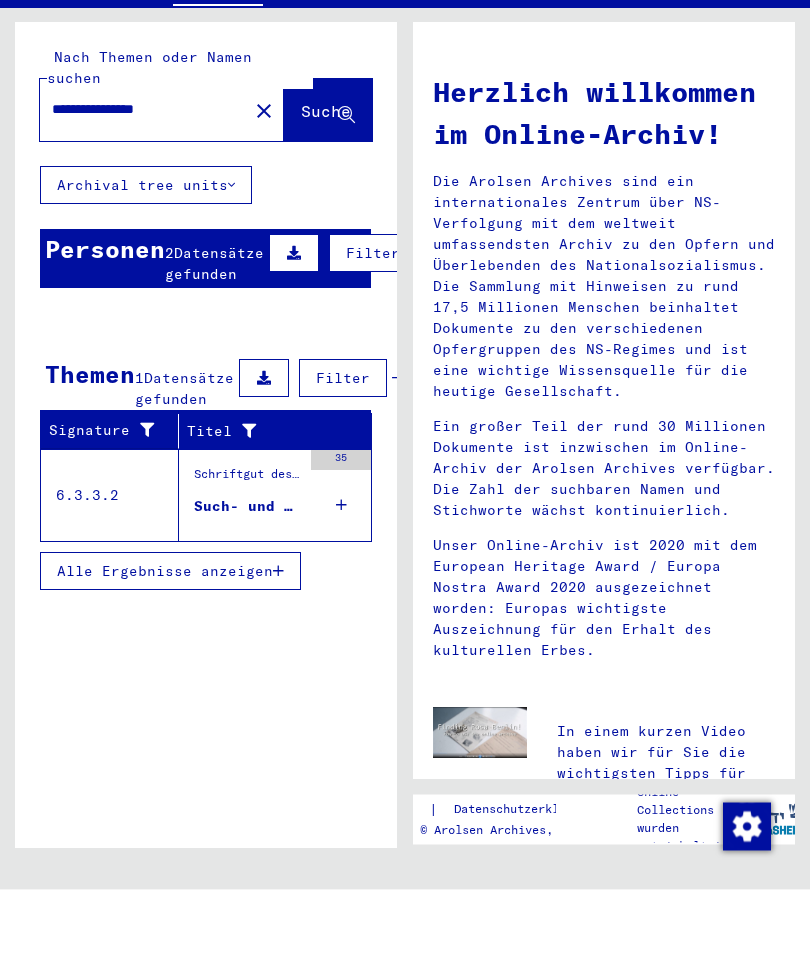 click on "Schriftgut des ITS und seiner Vorgänger > Bearbeitung von Anfragen > Fallbezogene Akten des ITS ab 1947 > T/D-Fallablage > Such- und Bescheinigungsvorgänge mit den (T/D-) Nummern von 1 bis 249.999 > Such- und Bescheinigungsvorgänge mit den (T/D-) Nummern von 152.000 bis 152.499" at bounding box center [247, 545] 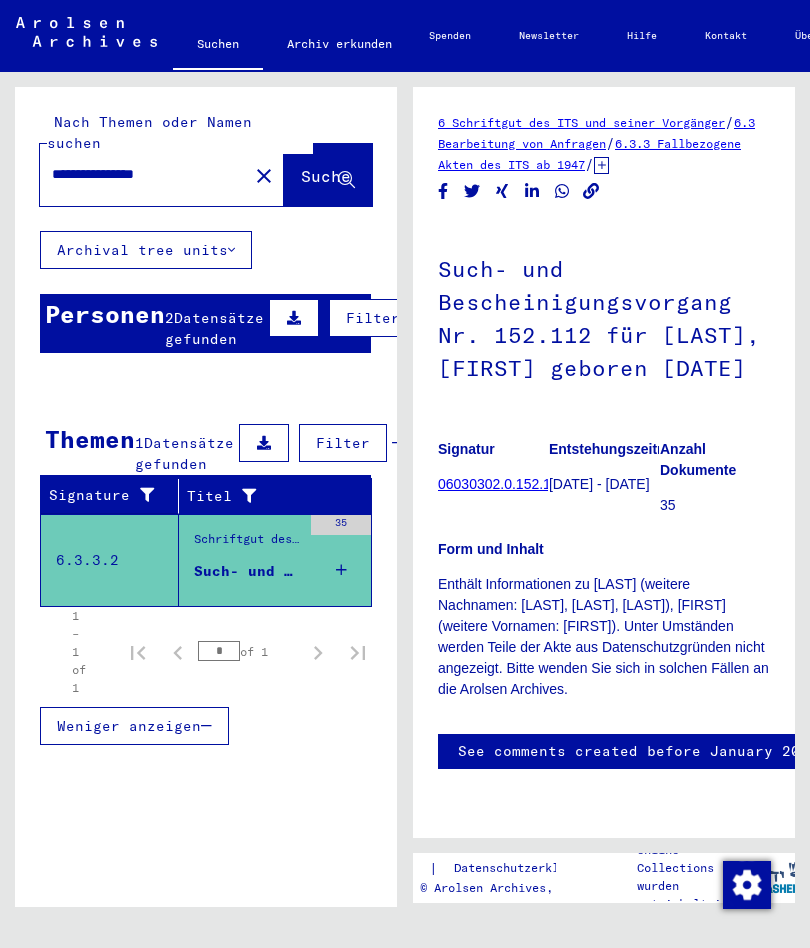 scroll, scrollTop: 197, scrollLeft: 0, axis: vertical 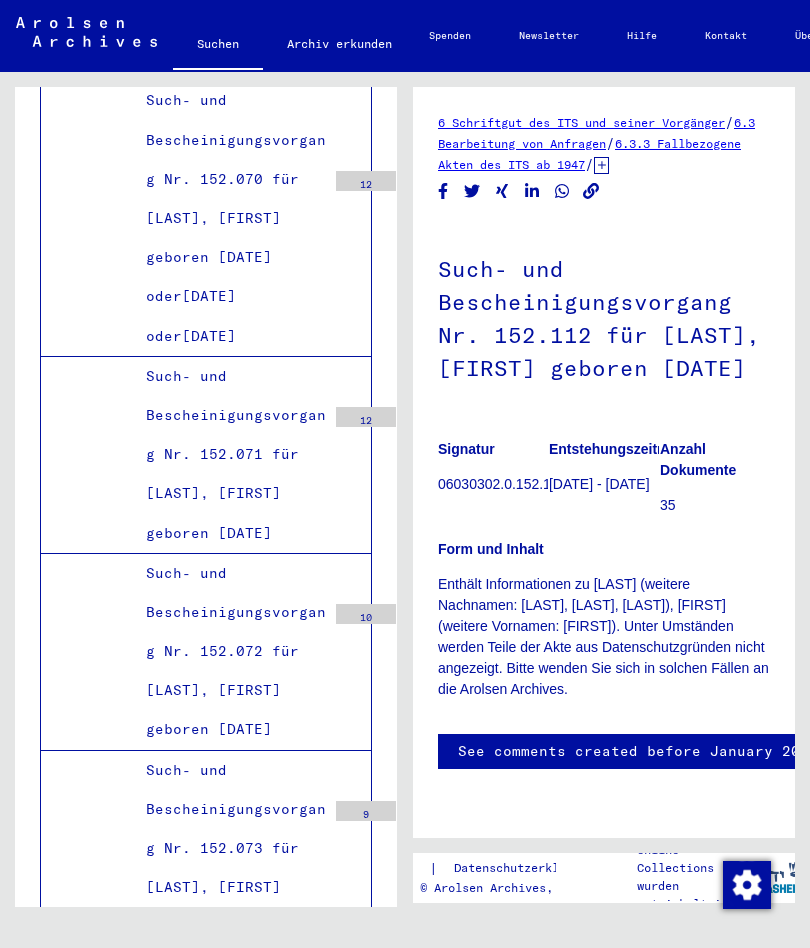 click on "35" 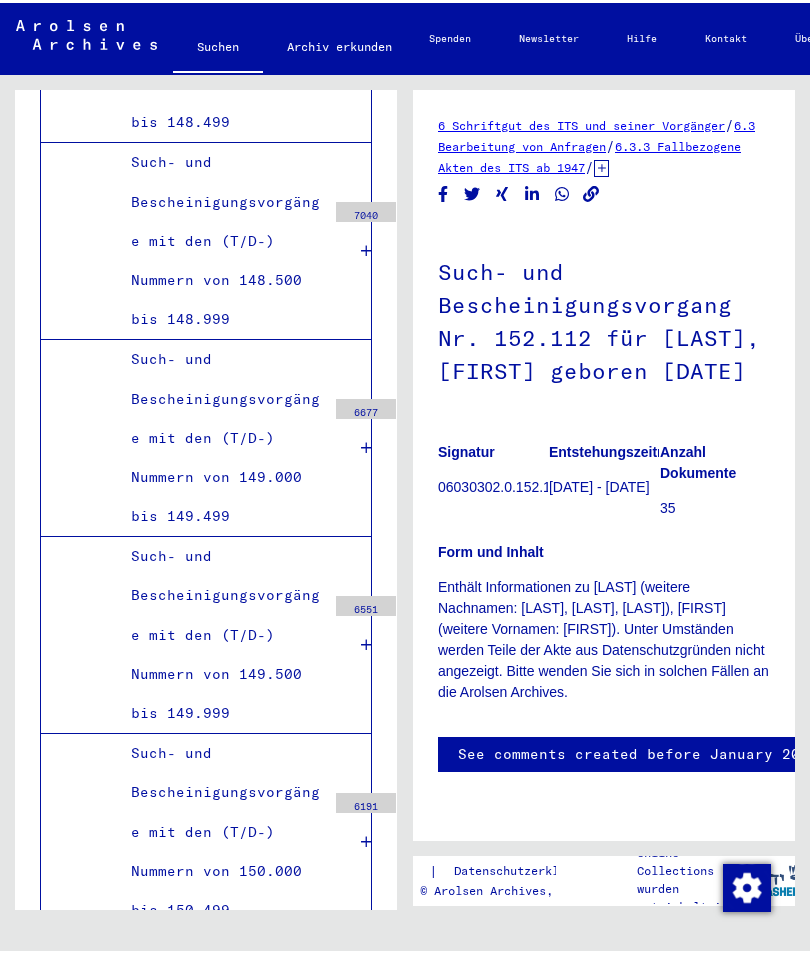 scroll, scrollTop: 60177, scrollLeft: 0, axis: vertical 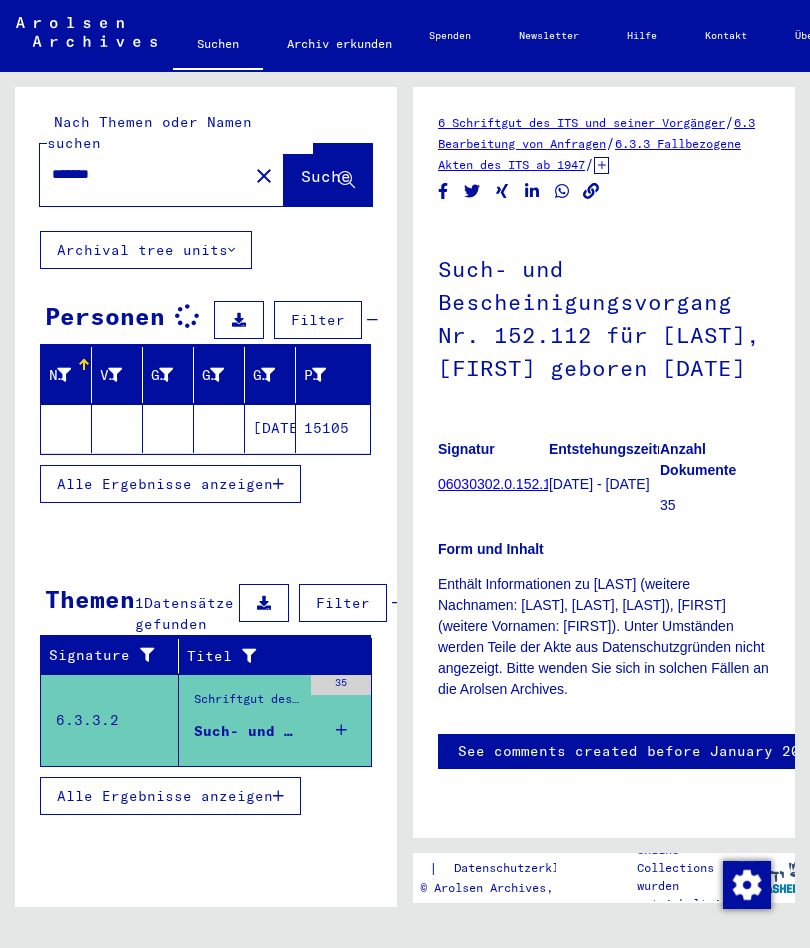 click on "close" 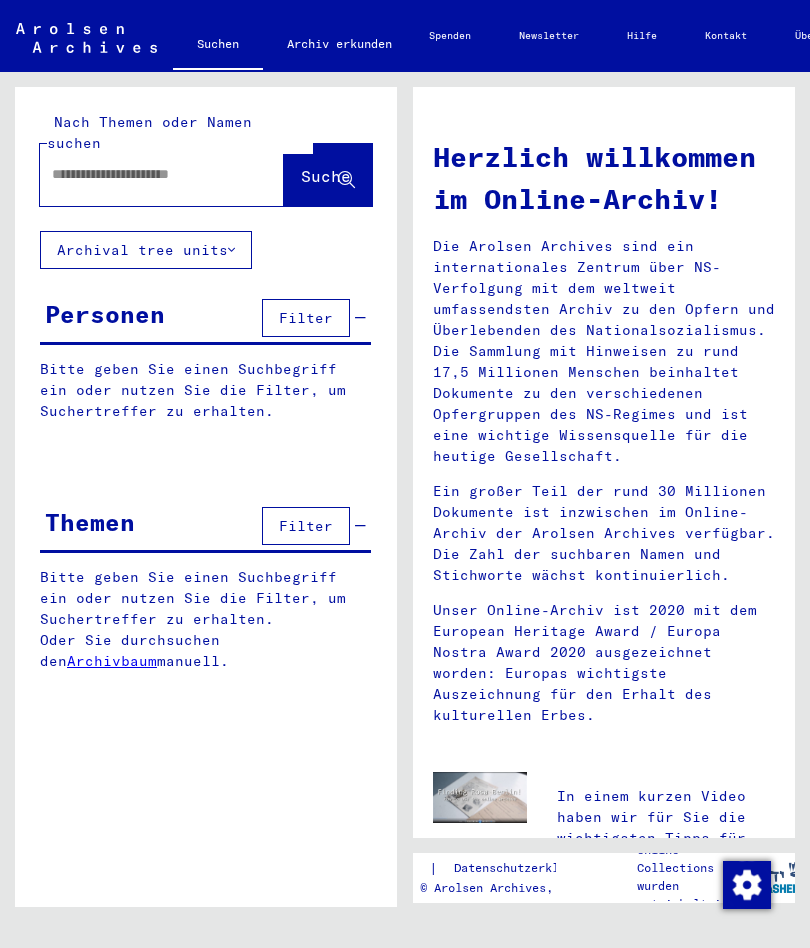 click at bounding box center (138, 174) 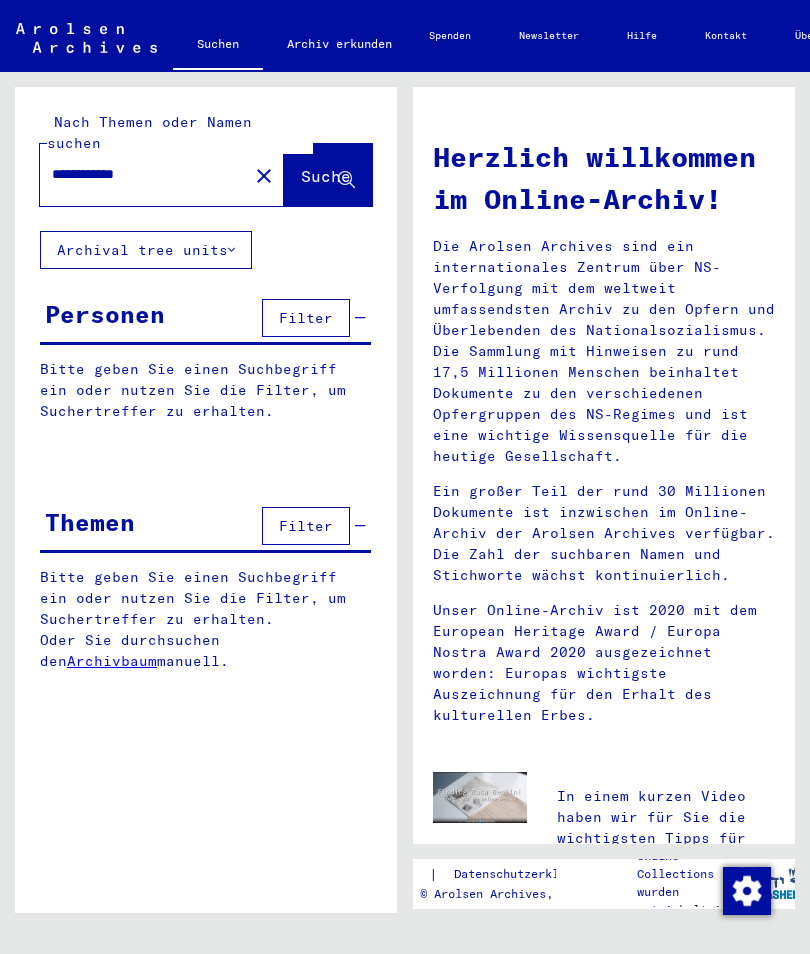 type on "**********" 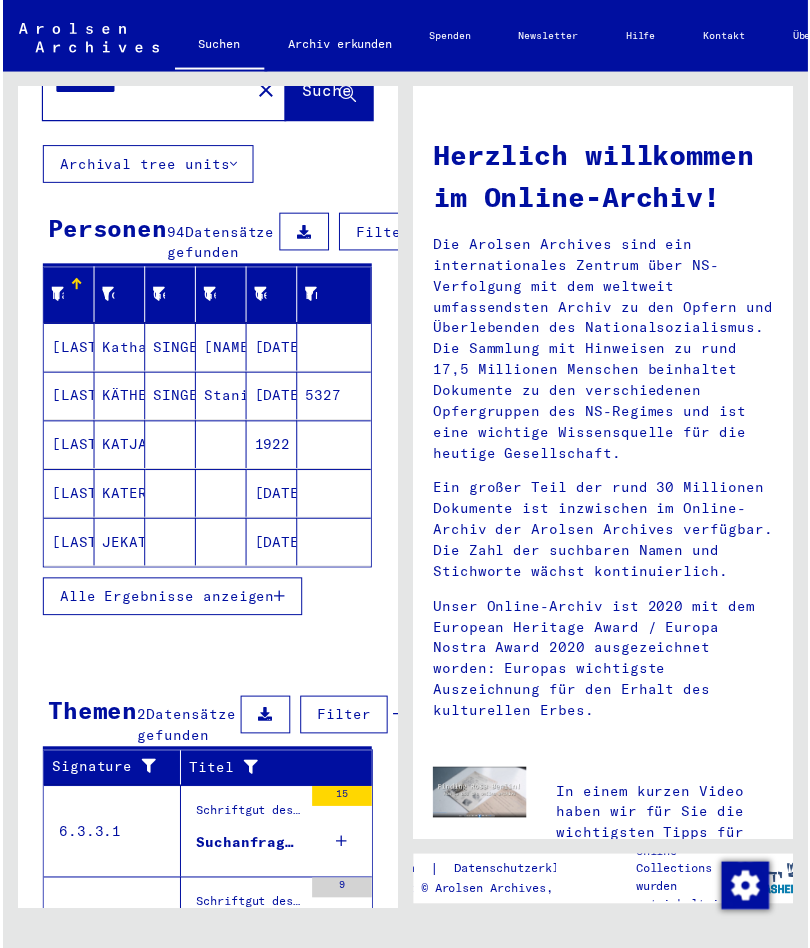 scroll, scrollTop: 85, scrollLeft: 0, axis: vertical 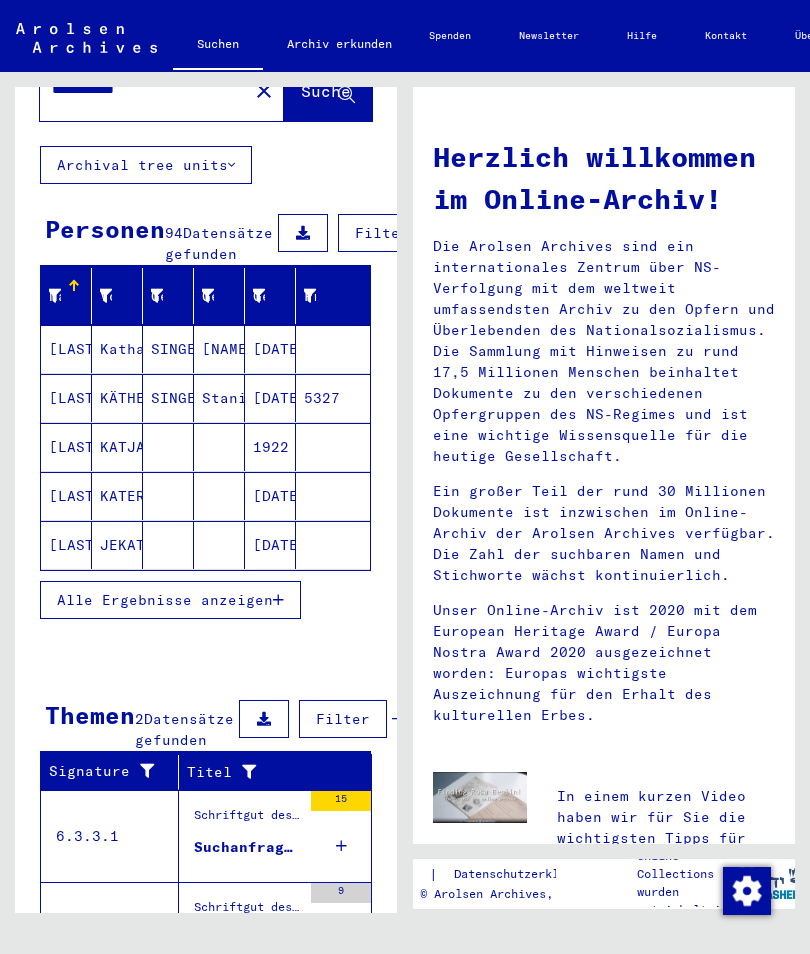 click on "Katharina" at bounding box center (117, 398) 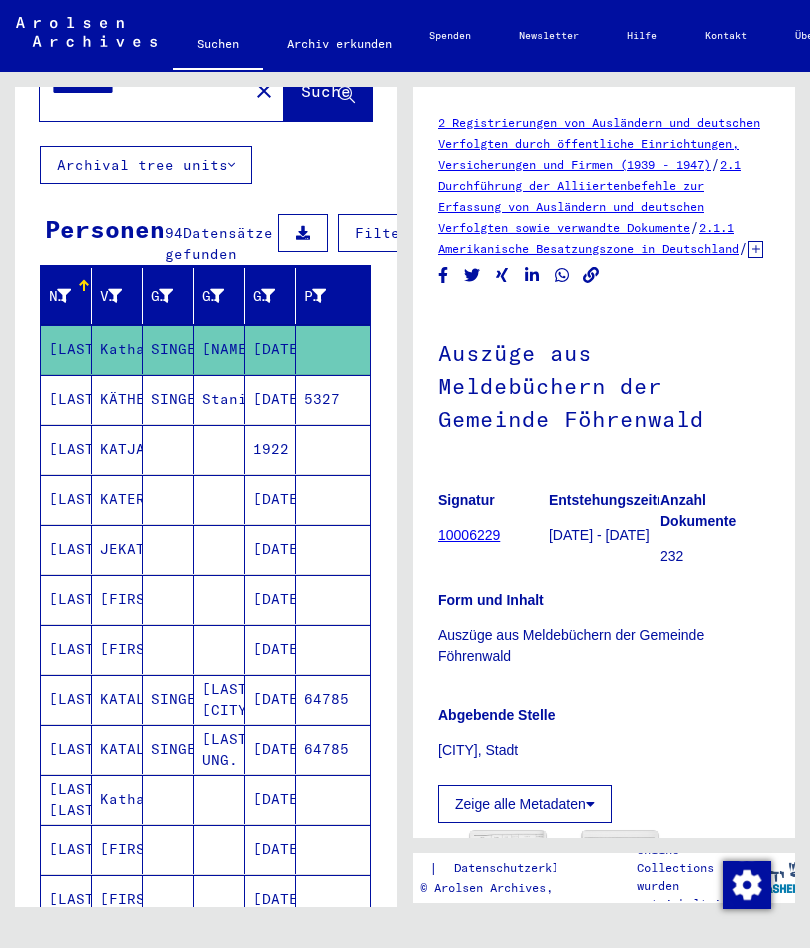 scroll, scrollTop: 0, scrollLeft: 0, axis: both 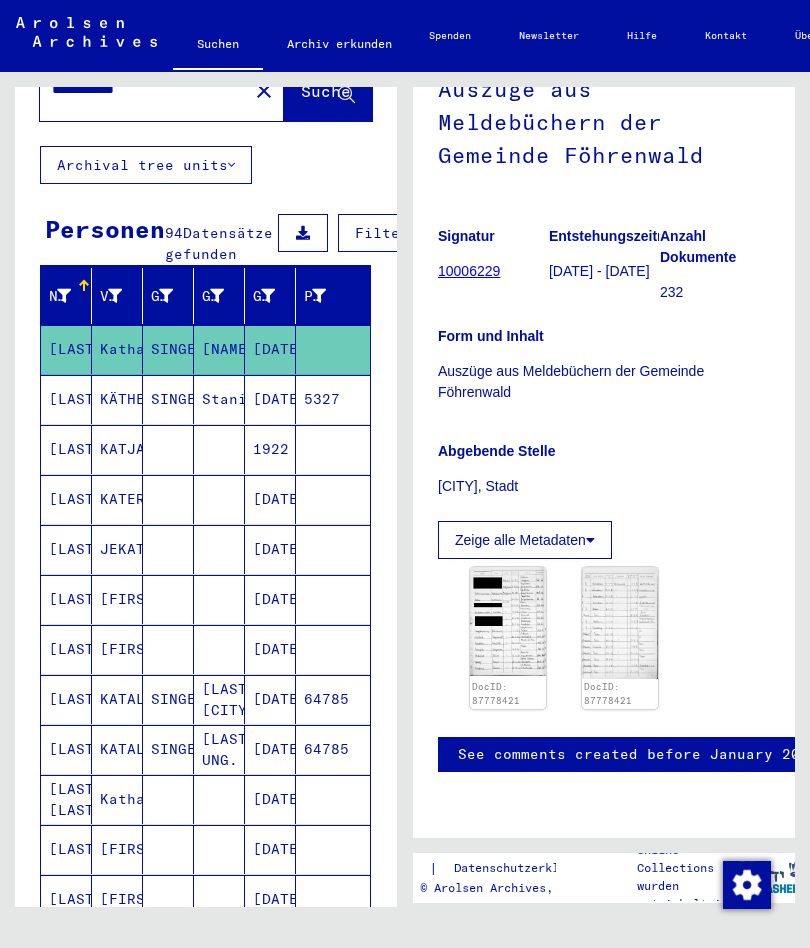 click 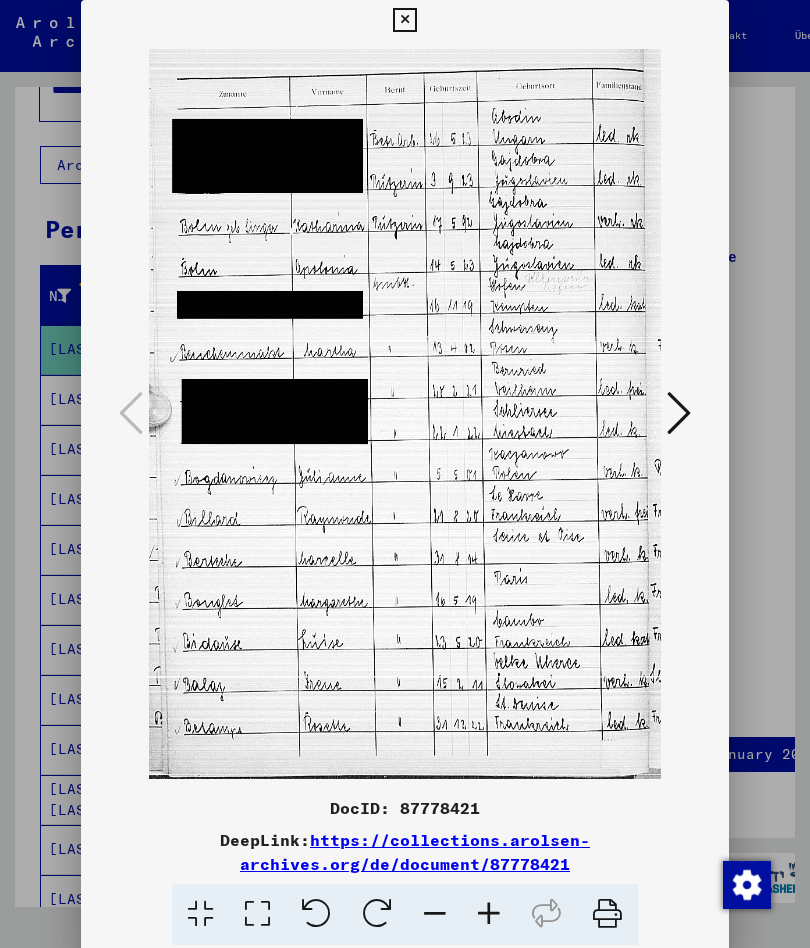 click at bounding box center [679, 413] 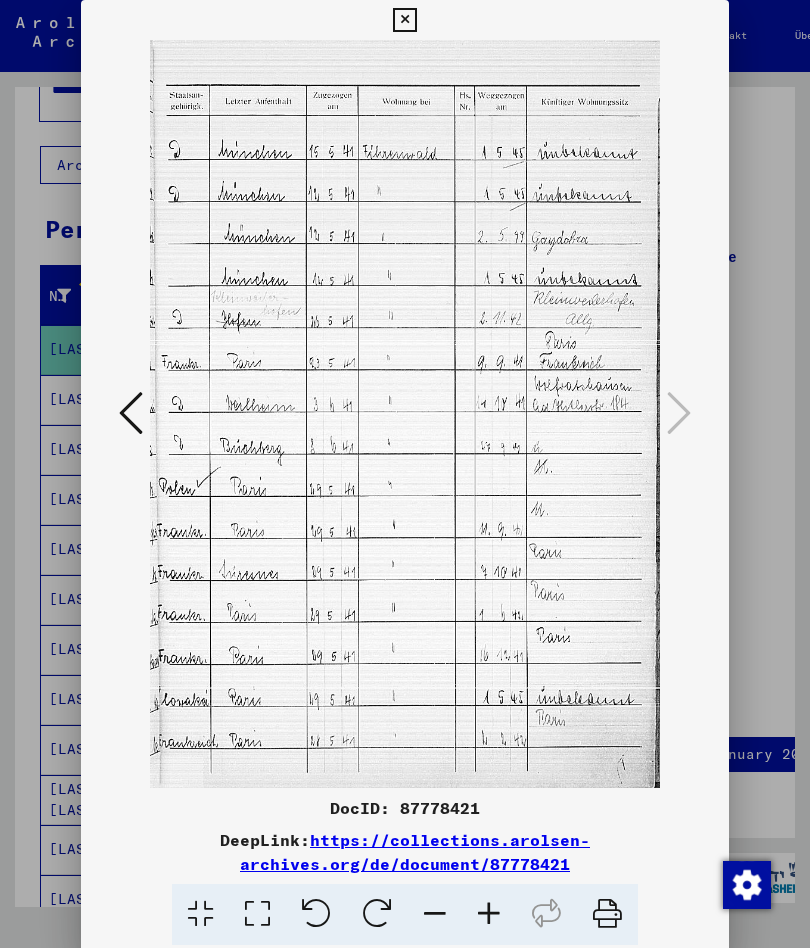 click at bounding box center [404, 20] 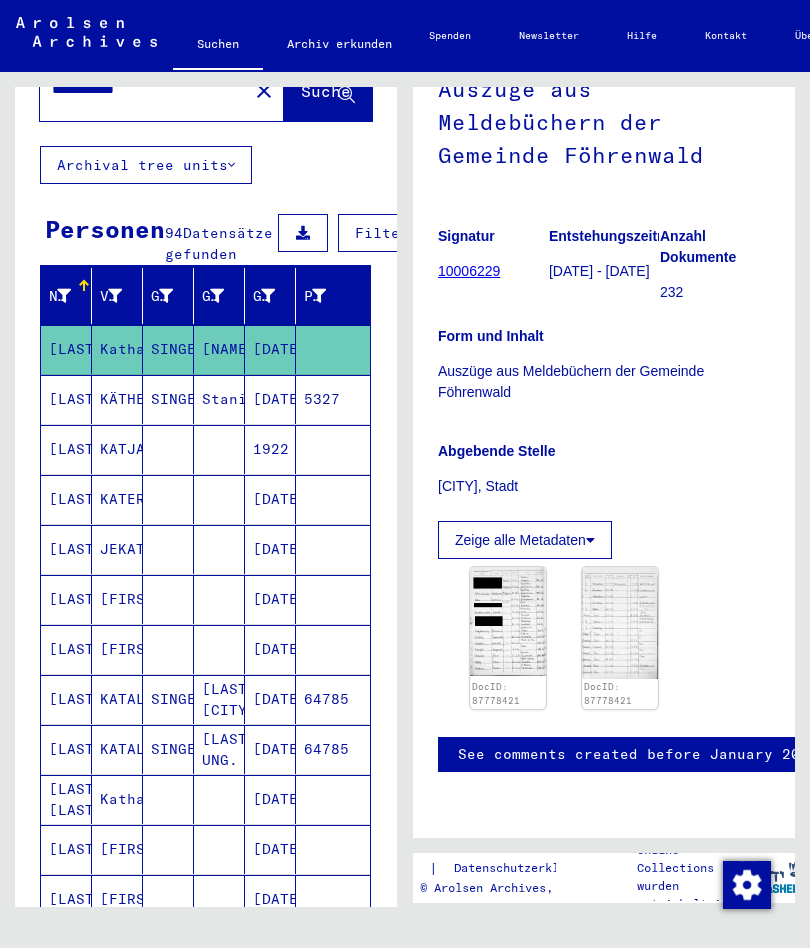 click on "KÄTHE" at bounding box center (117, 449) 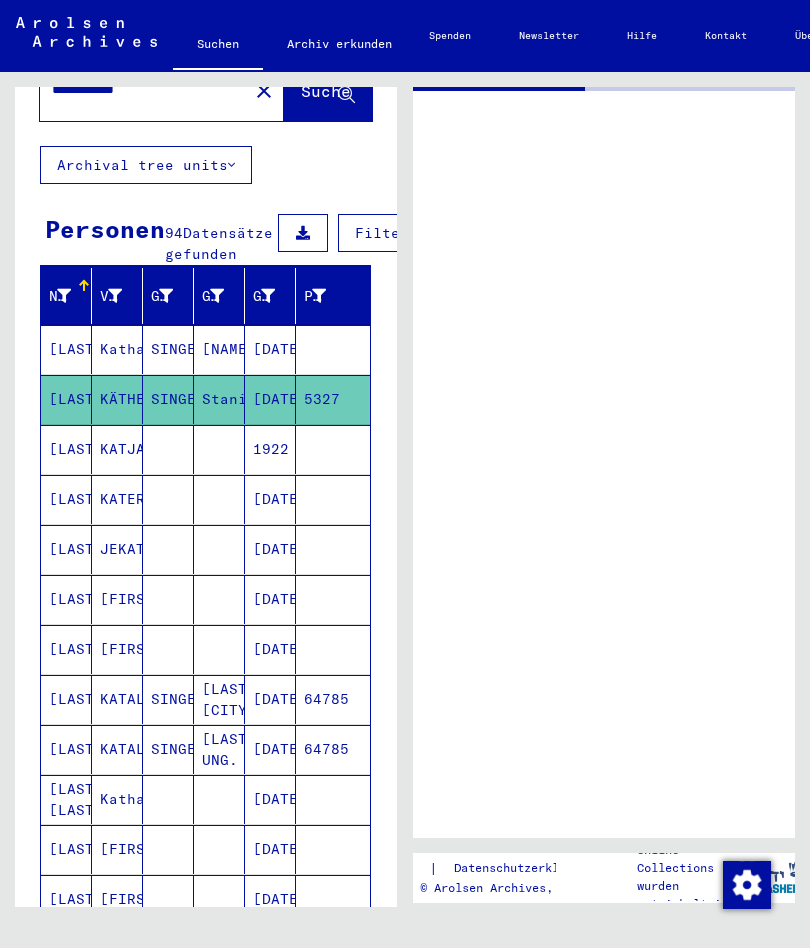 scroll, scrollTop: 0, scrollLeft: 0, axis: both 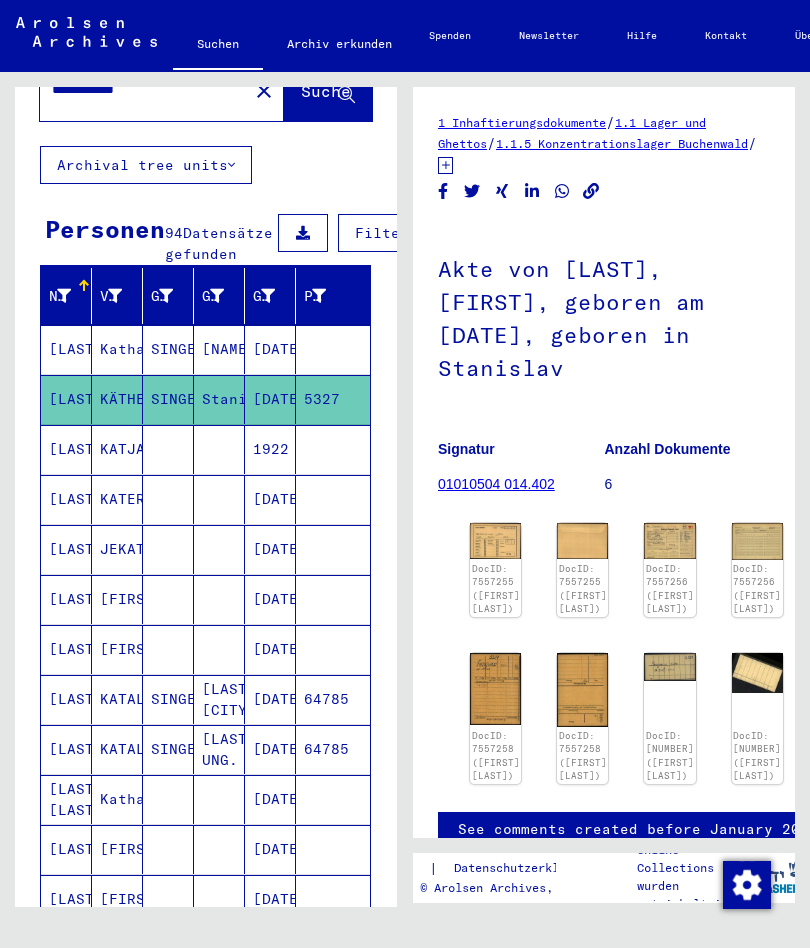 click 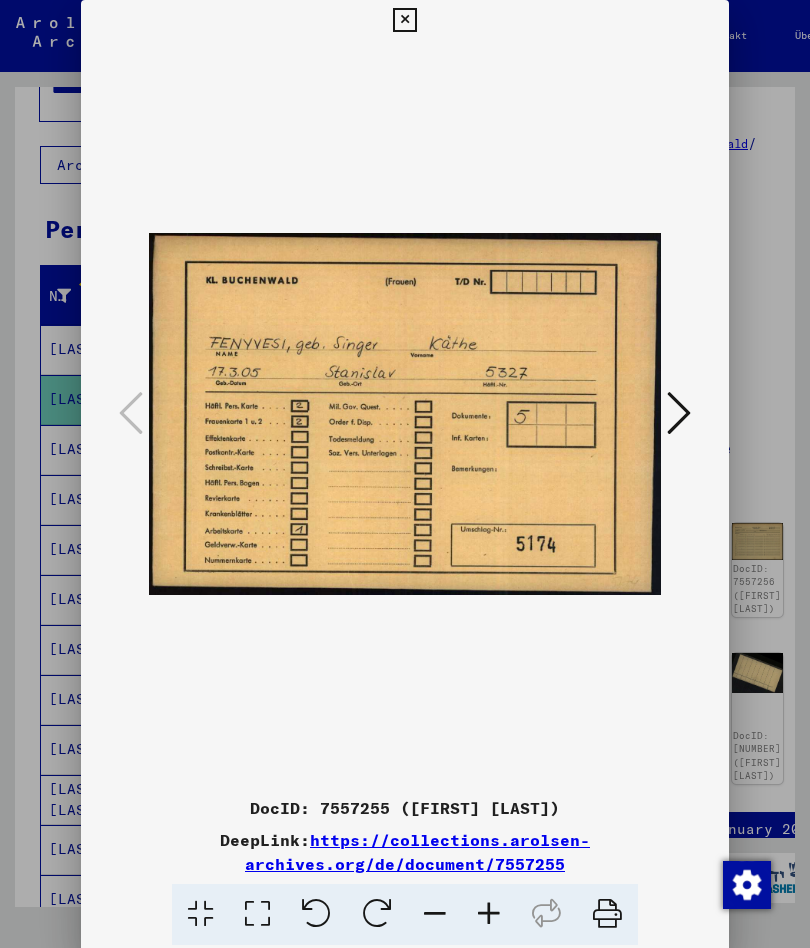 click at bounding box center [679, 413] 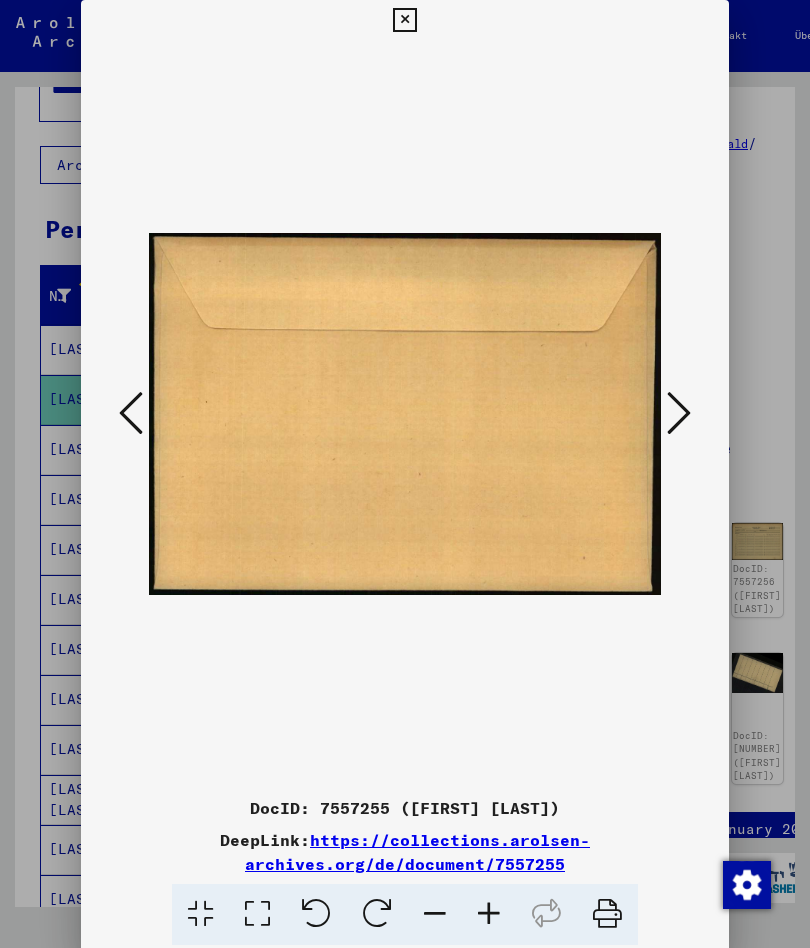 click at bounding box center (679, 413) 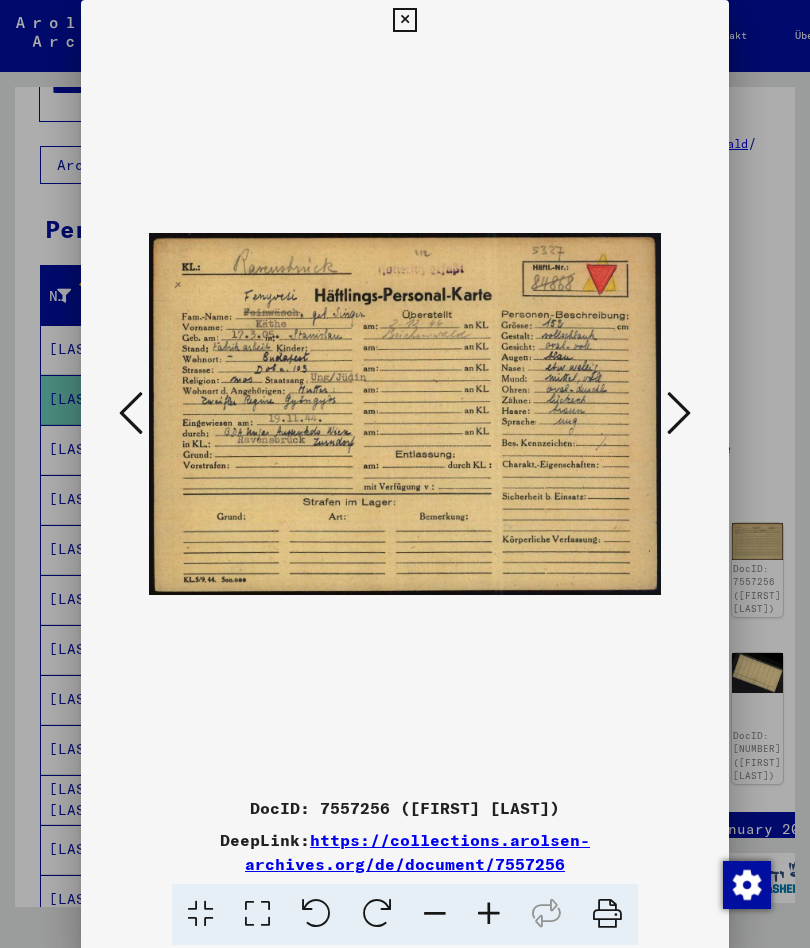 click at bounding box center (679, 413) 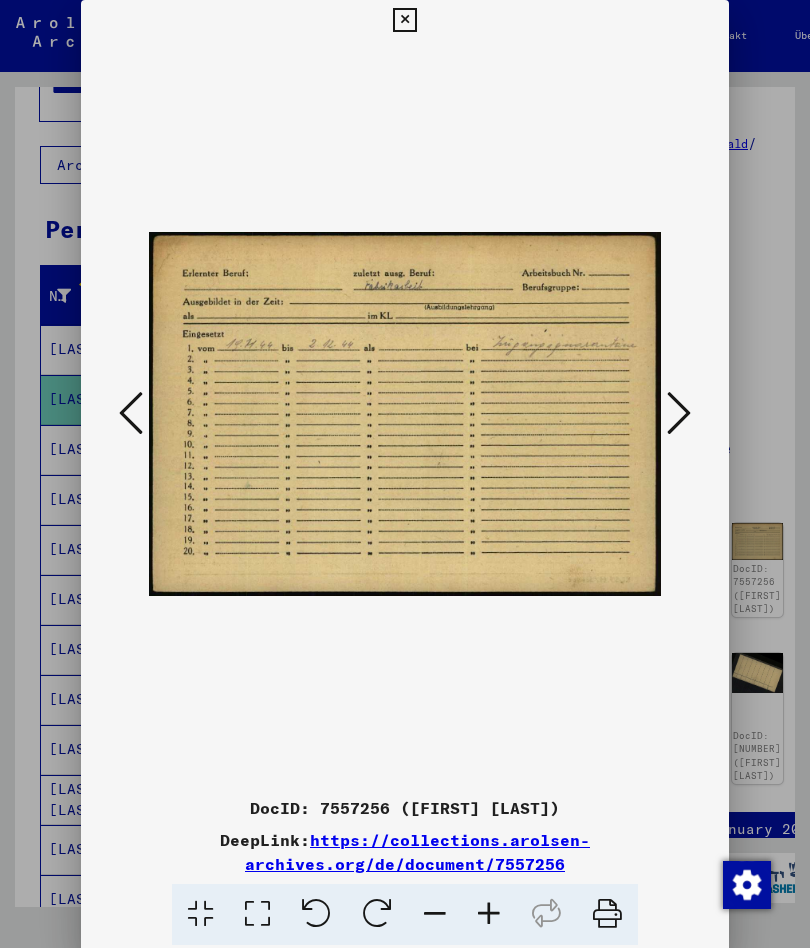 click at bounding box center [679, 414] 